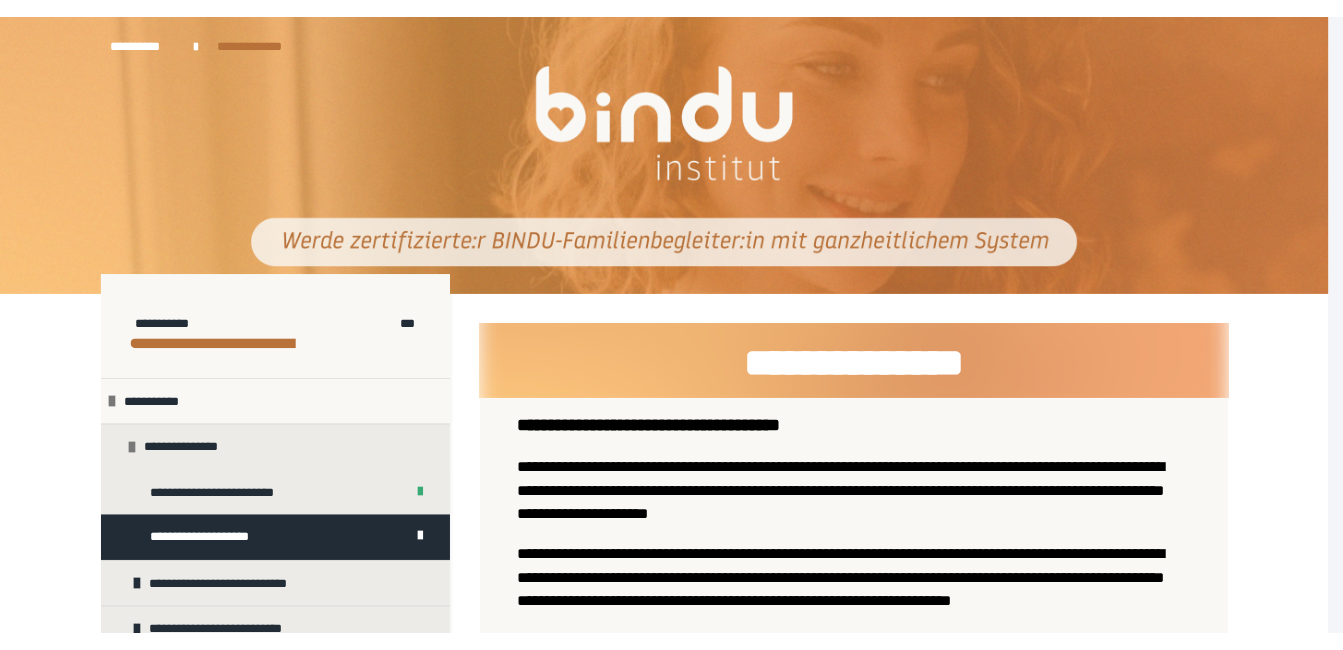 scroll, scrollTop: 0, scrollLeft: 0, axis: both 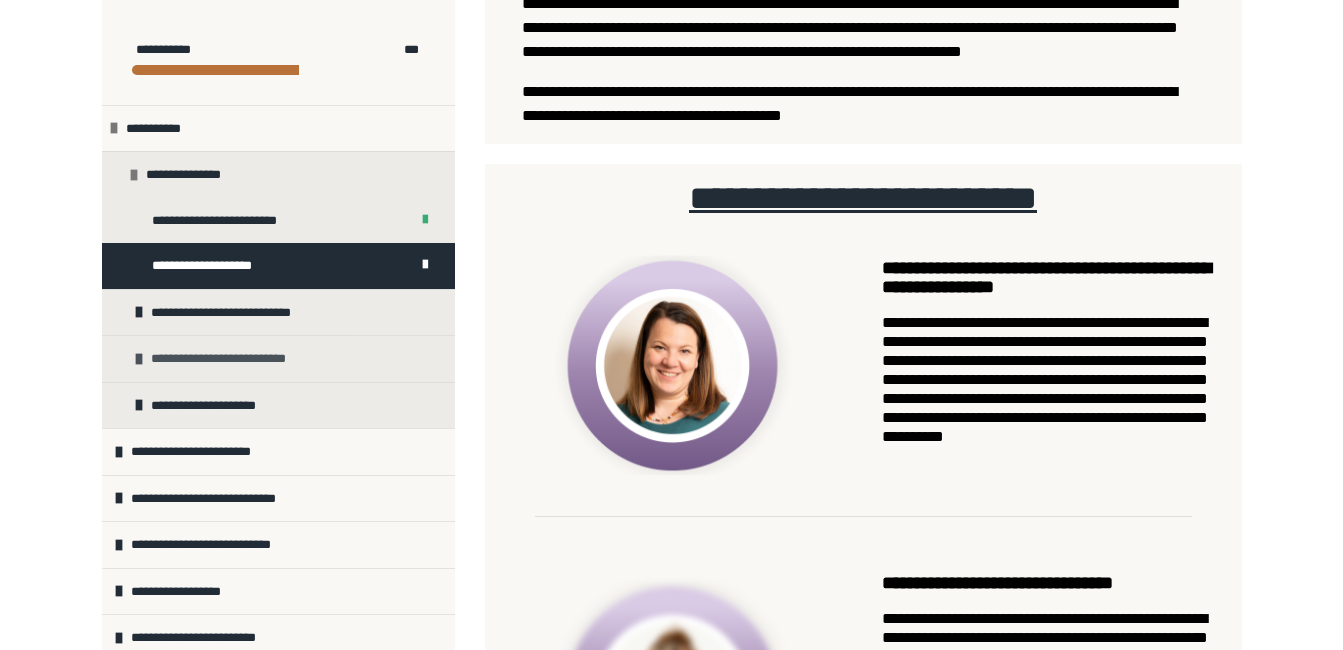 click on "**********" at bounding box center (230, 359) 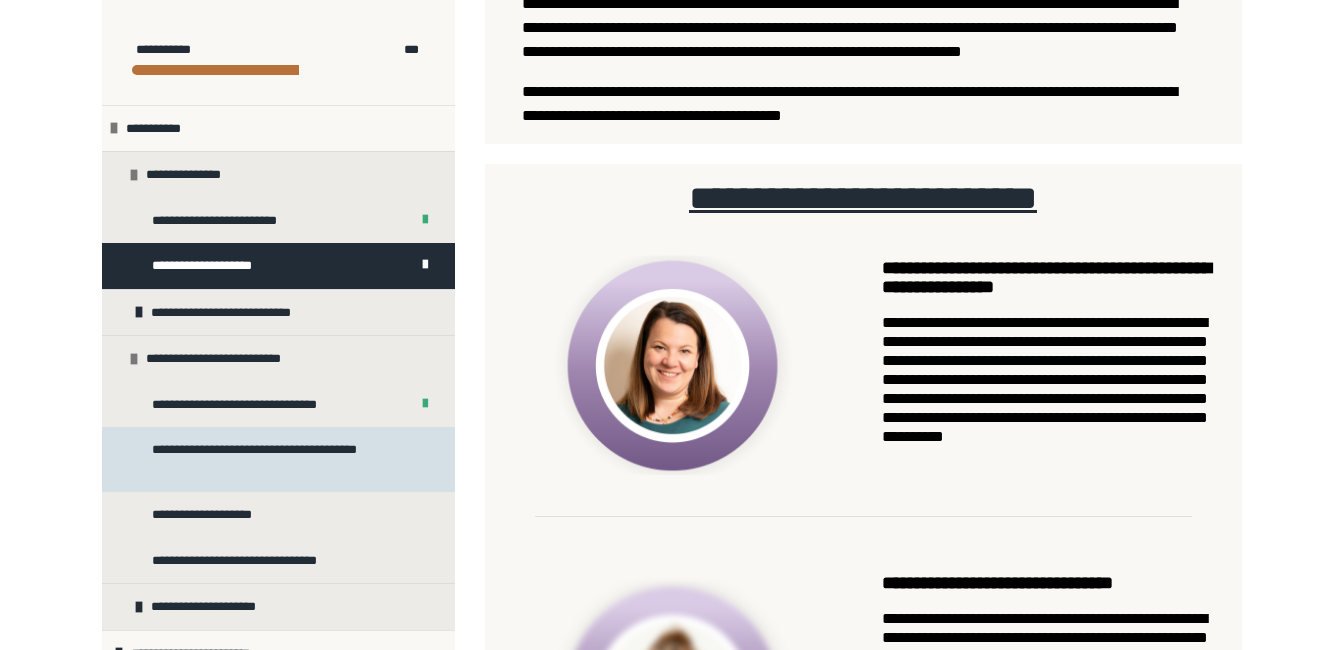 click on "**********" at bounding box center [273, 459] 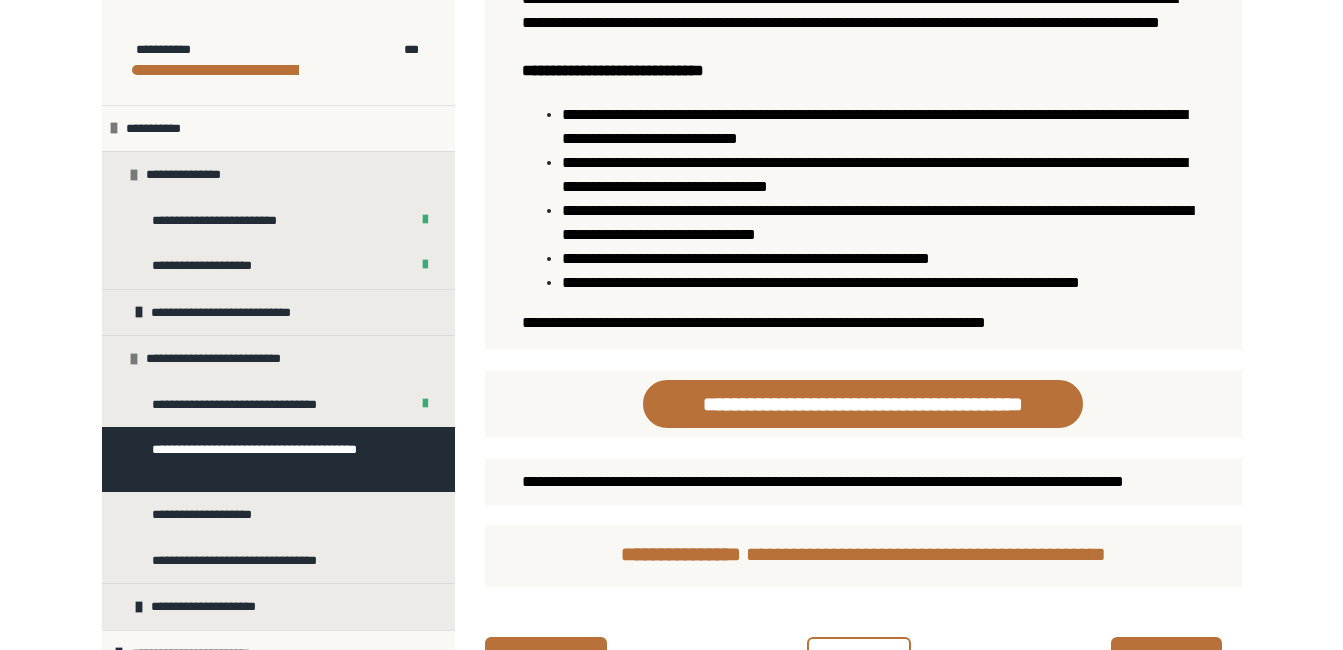 scroll, scrollTop: 562, scrollLeft: 0, axis: vertical 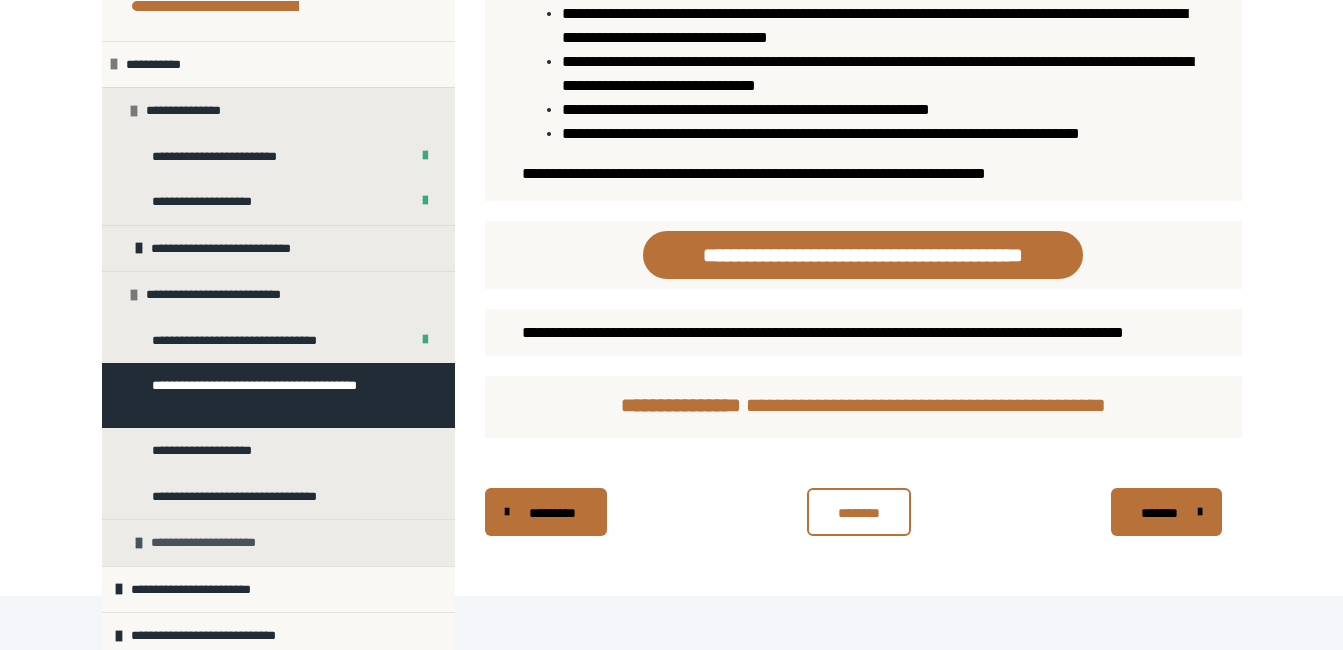 click on "**********" at bounding box center (212, 543) 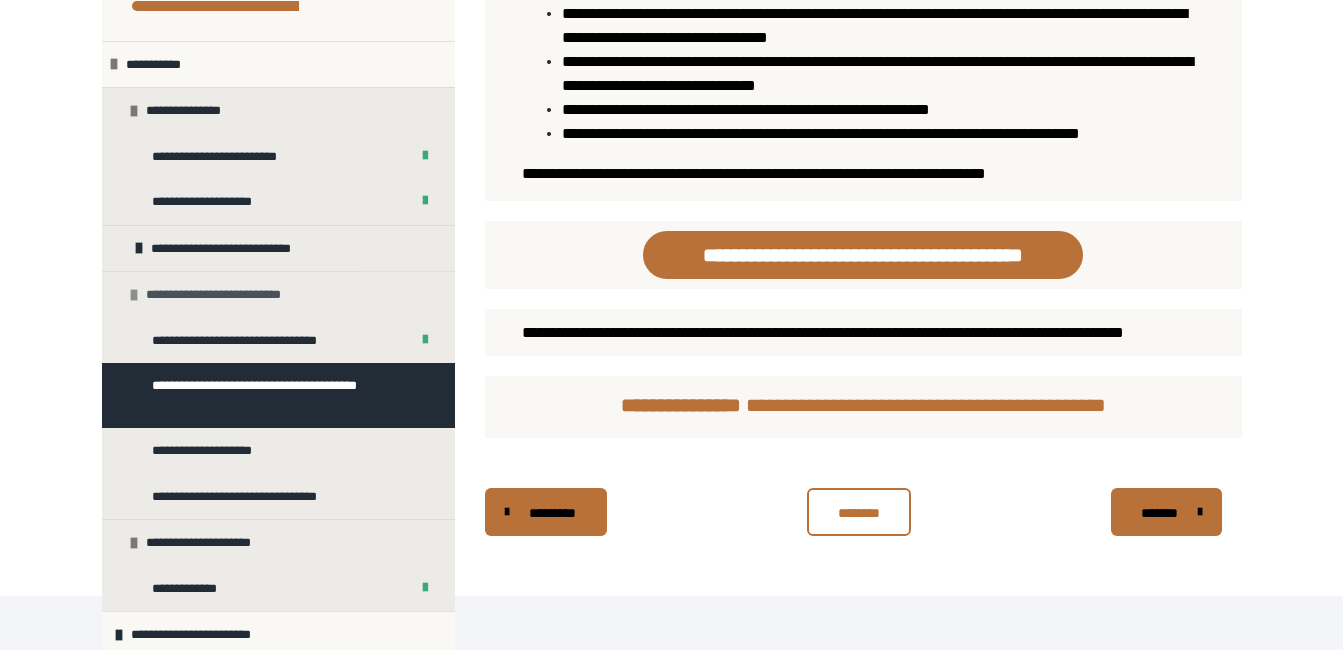 click on "**********" at bounding box center (225, 295) 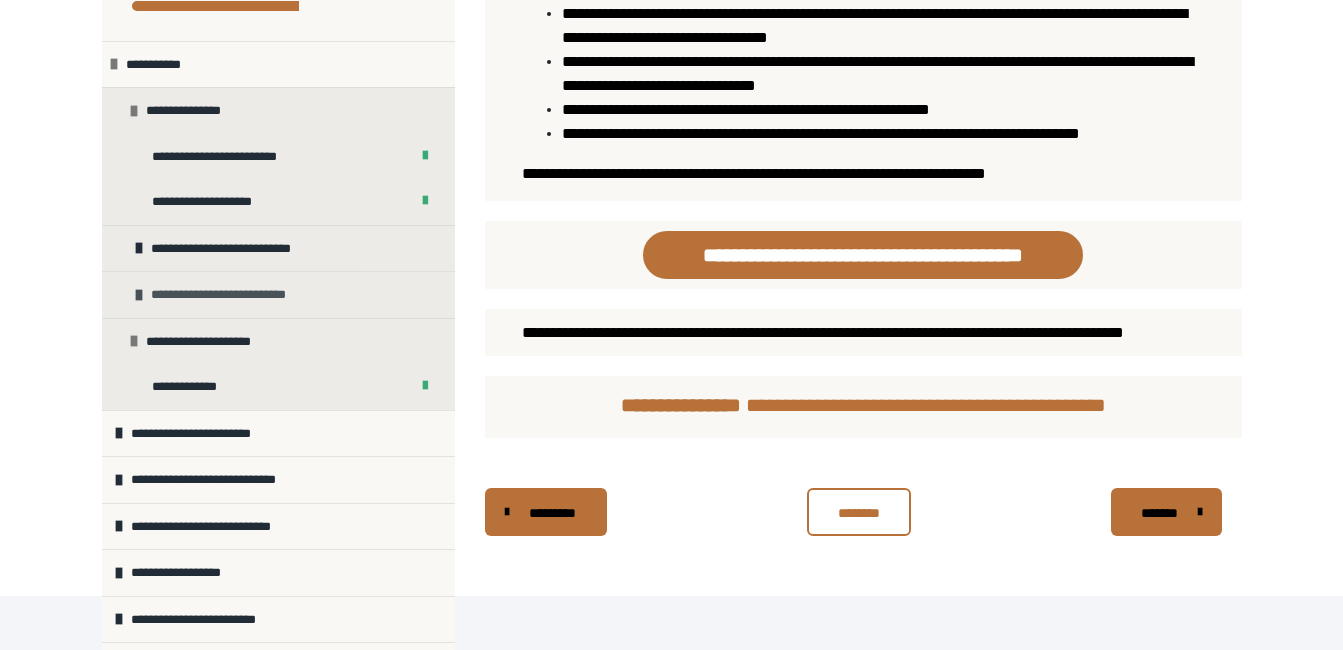 click on "**********" at bounding box center (230, 295) 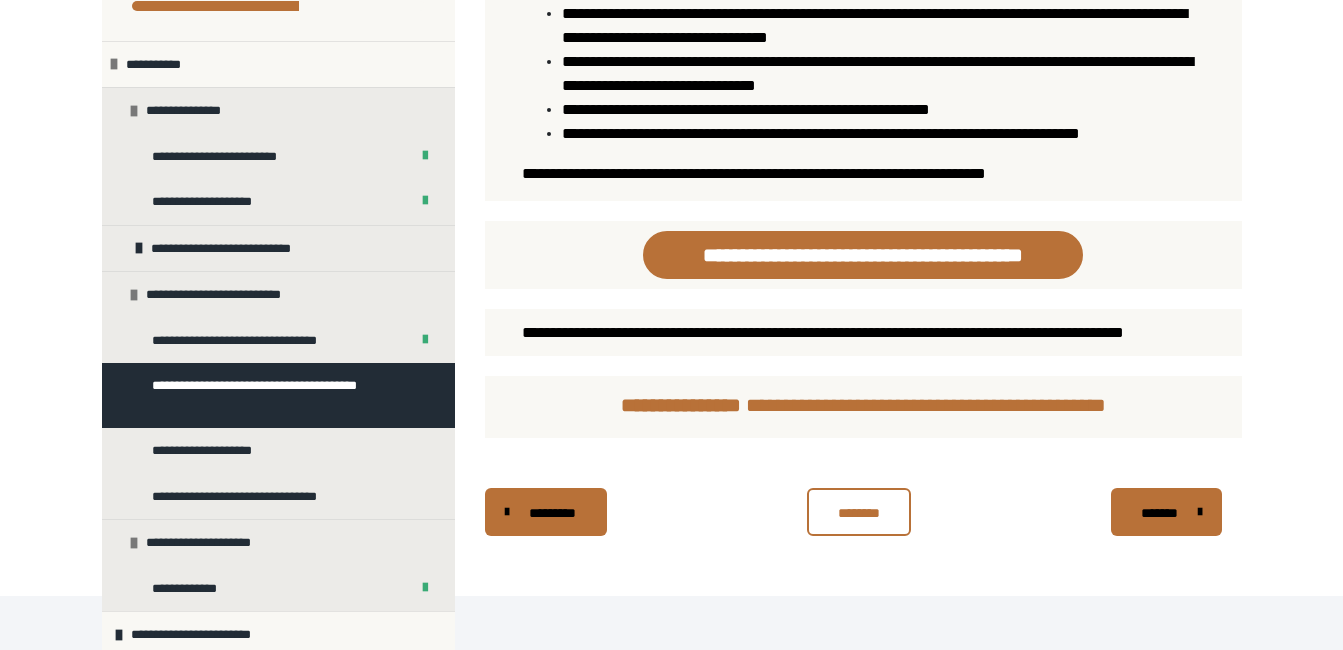 click on "**********" at bounding box center (273, 395) 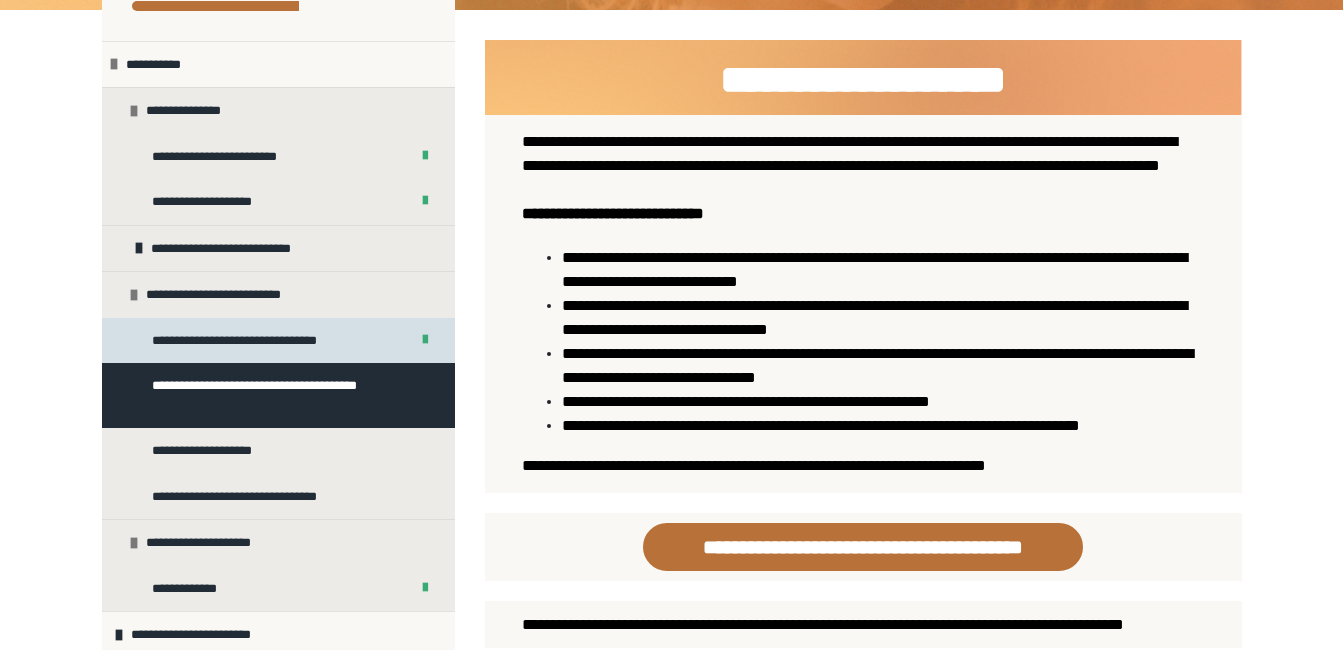 click on "**********" at bounding box center (249, 341) 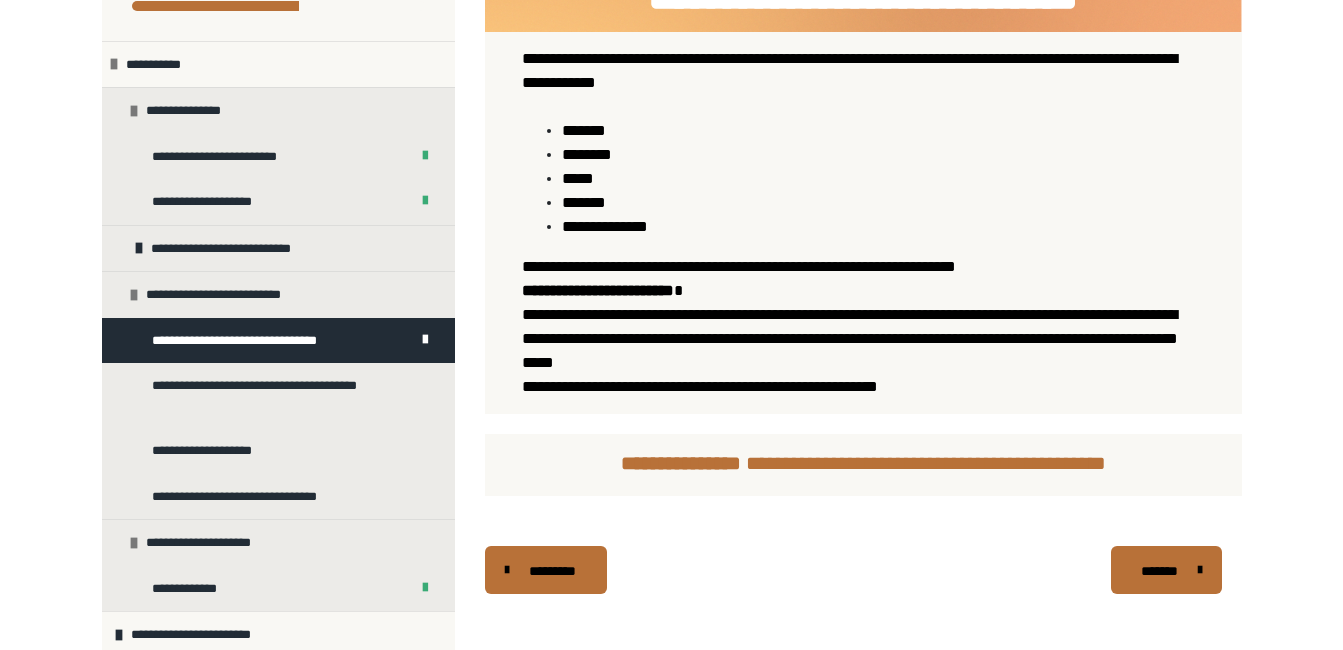 scroll, scrollTop: 364, scrollLeft: 0, axis: vertical 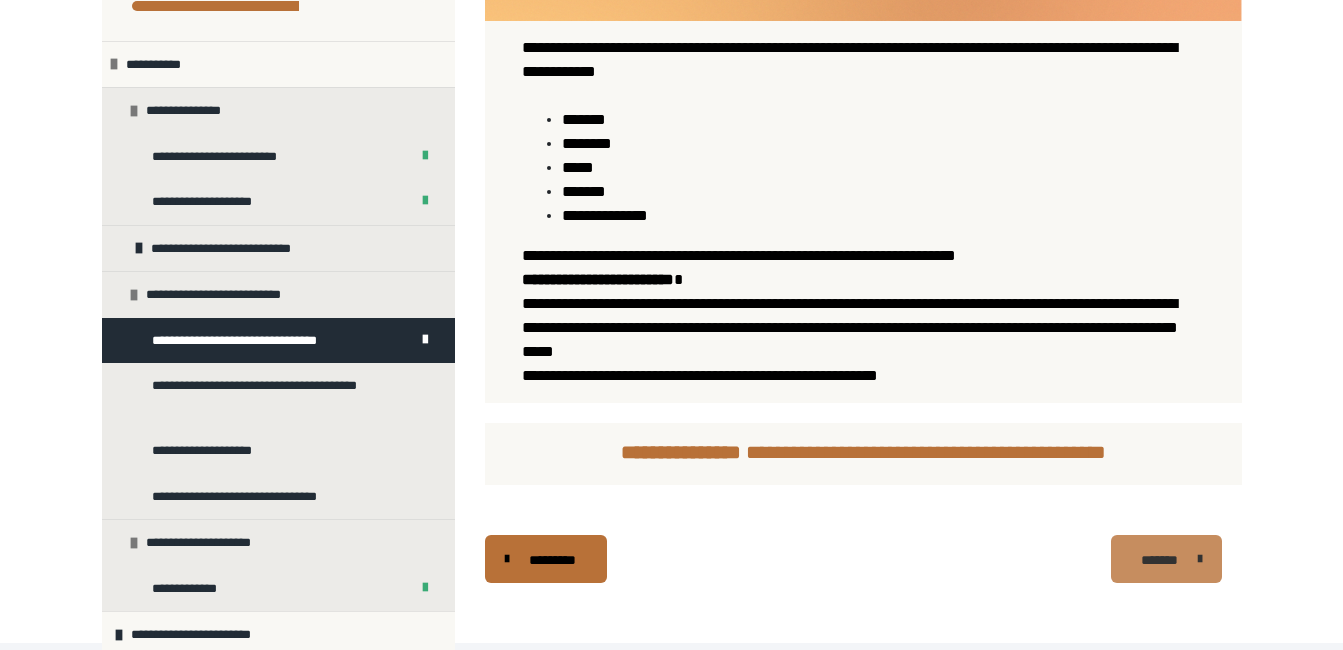 click on "*******" at bounding box center (1159, 560) 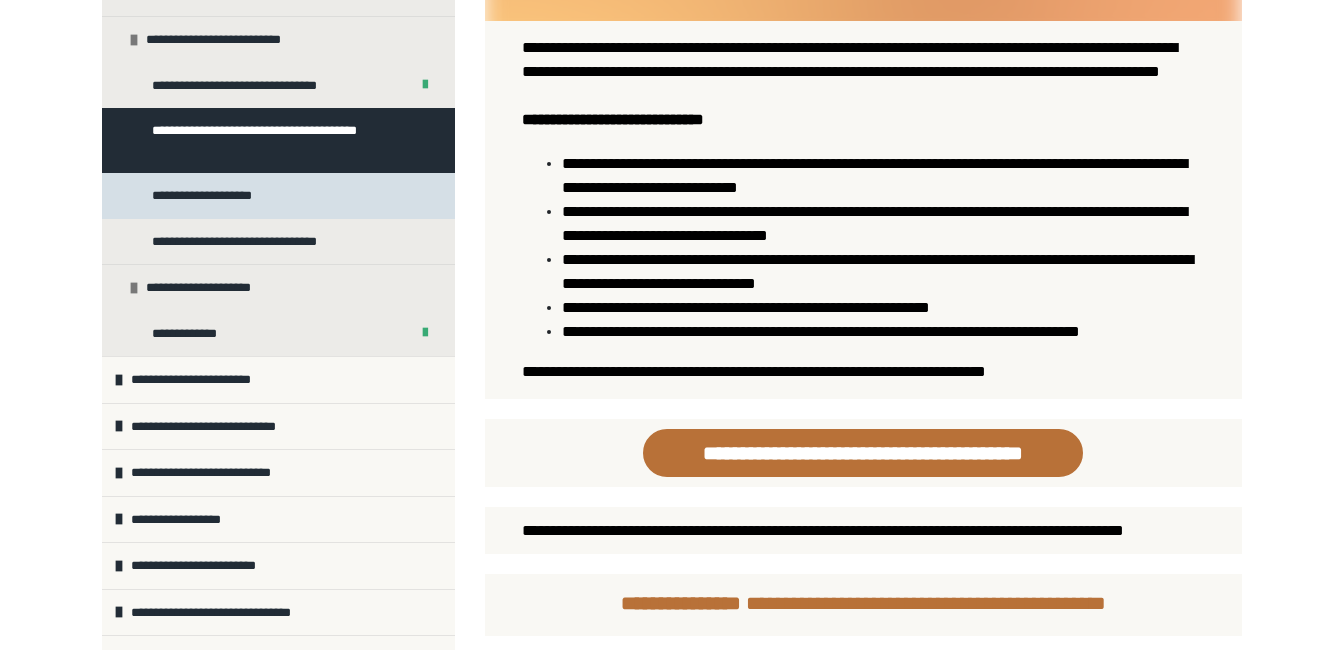 scroll, scrollTop: 317, scrollLeft: 0, axis: vertical 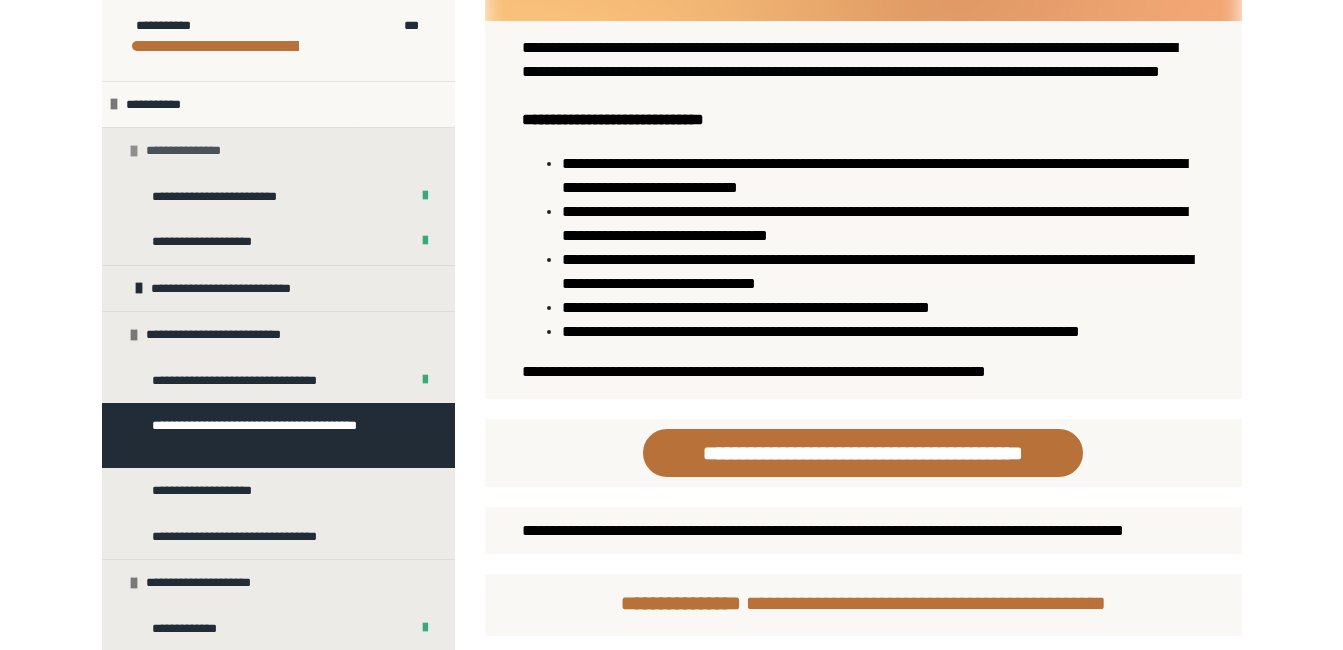 click on "**********" at bounding box center [187, 151] 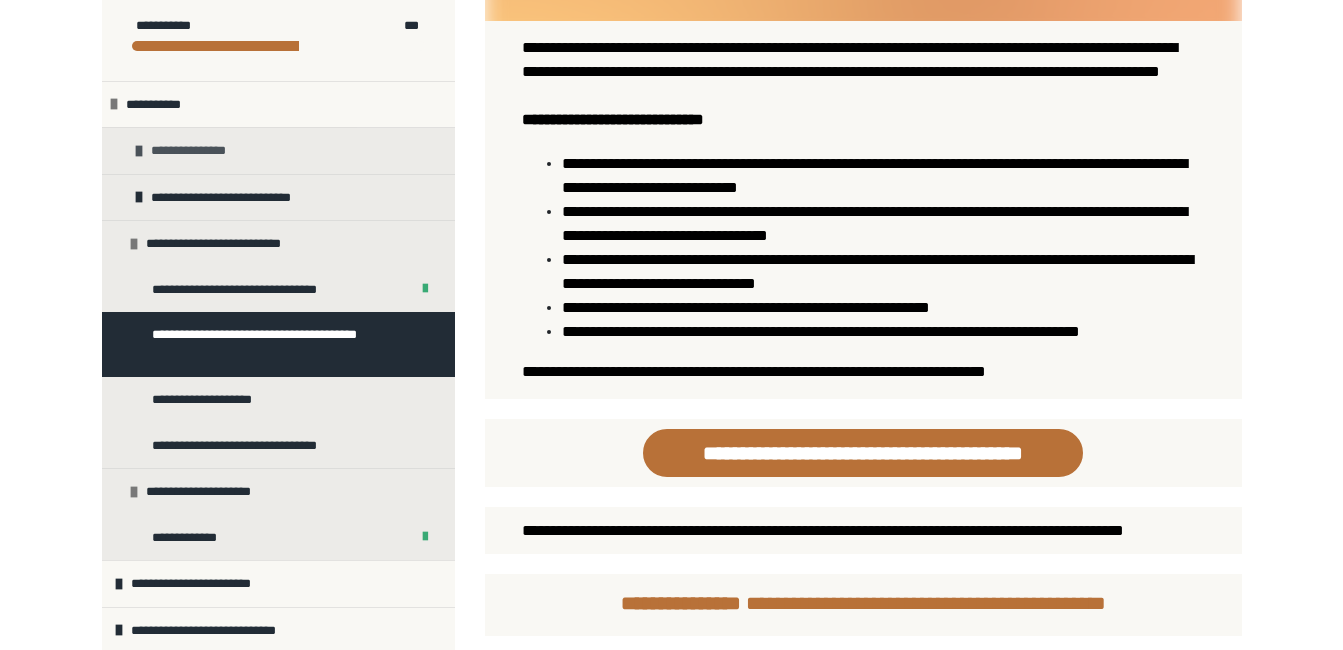 click on "**********" at bounding box center [192, 151] 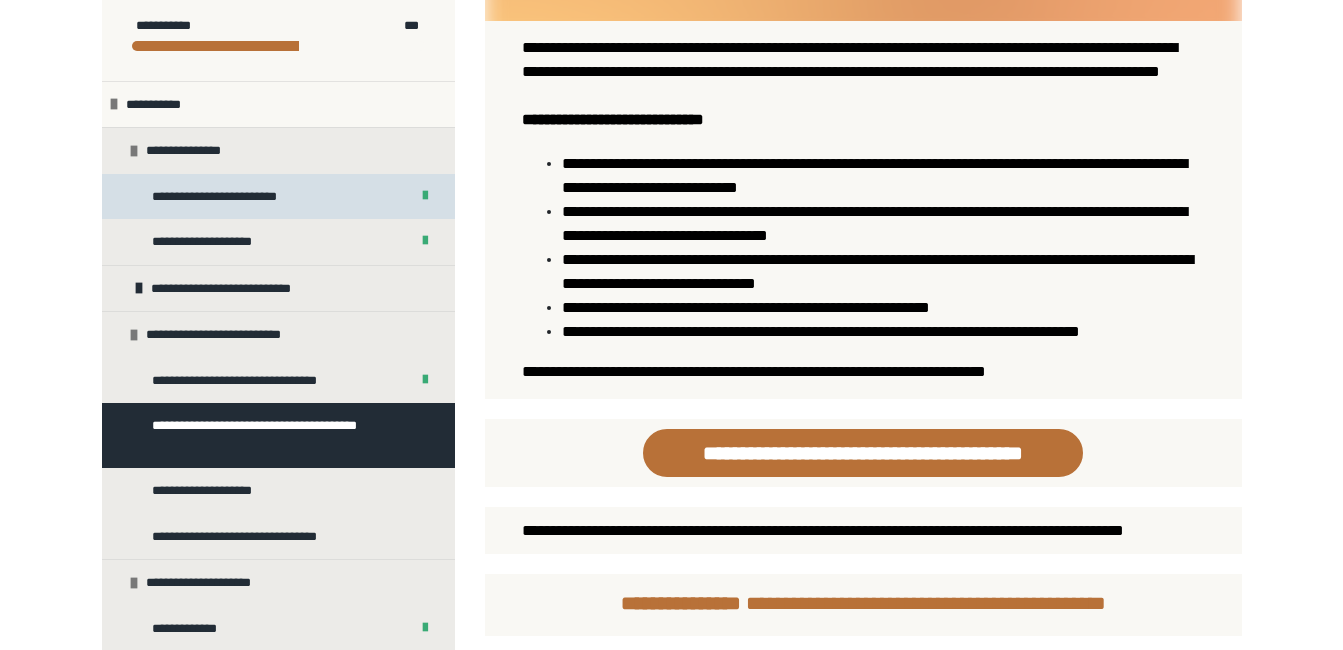 click on "**********" at bounding box center [227, 197] 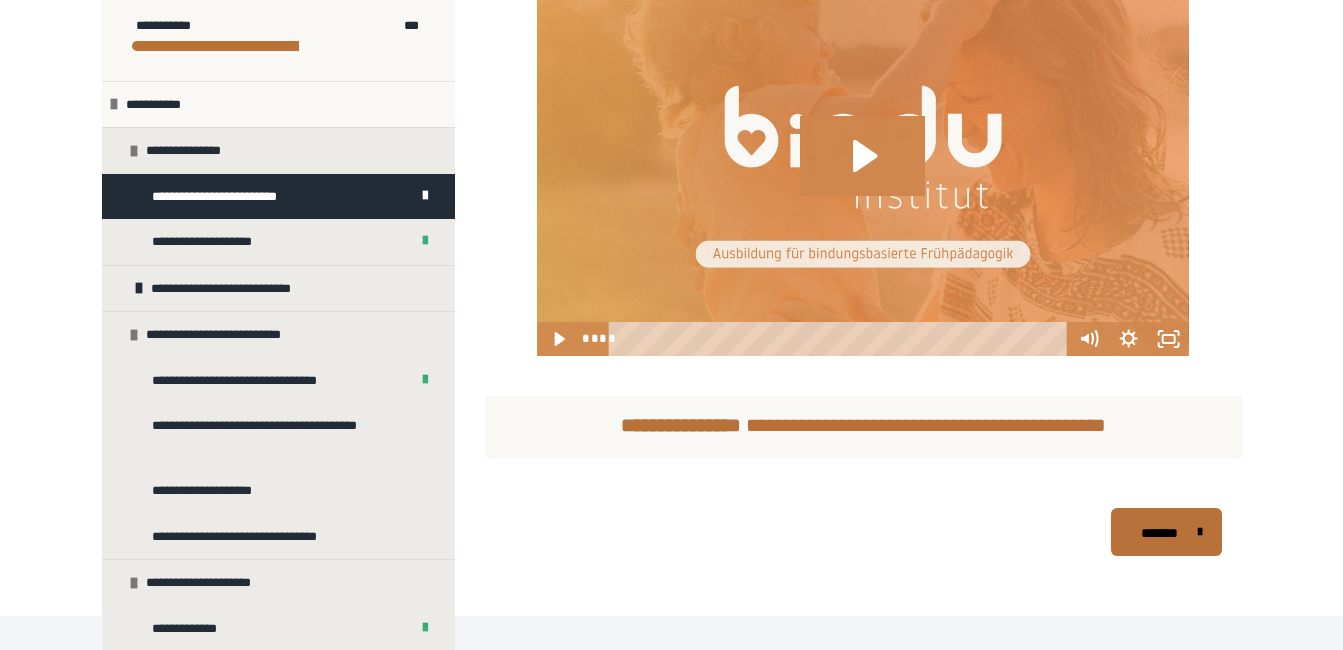 scroll, scrollTop: 959, scrollLeft: 0, axis: vertical 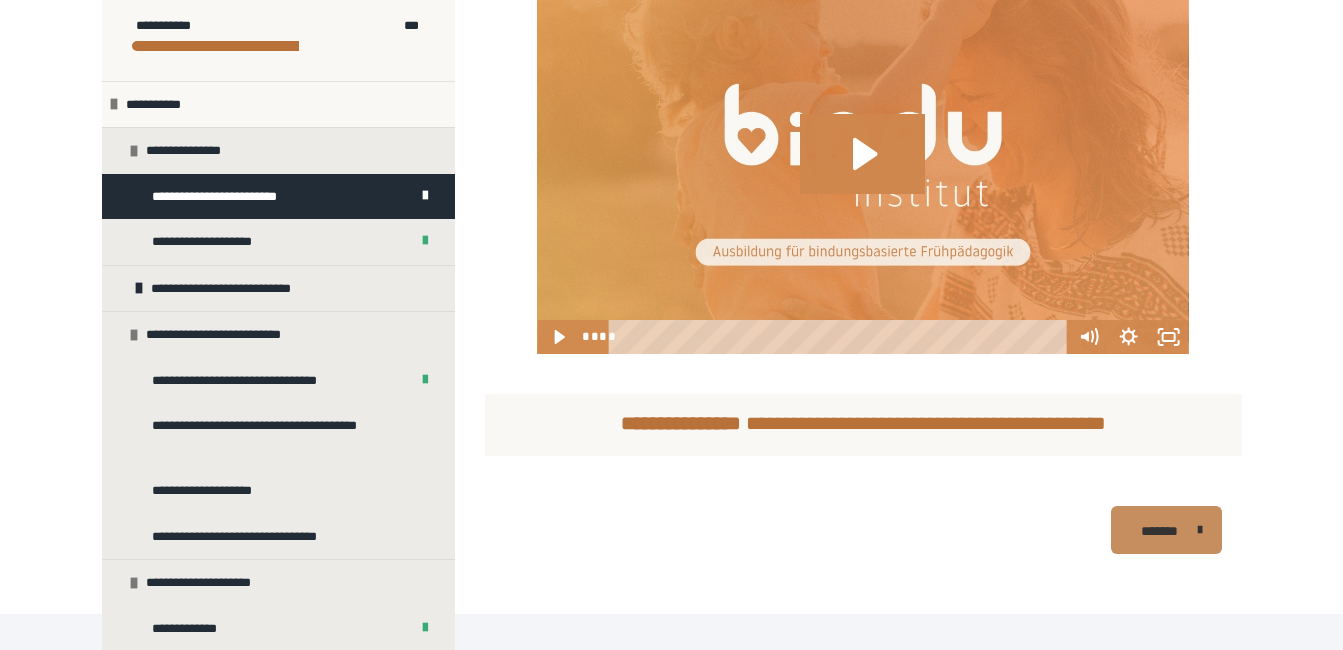 click on "*******" at bounding box center (1159, 531) 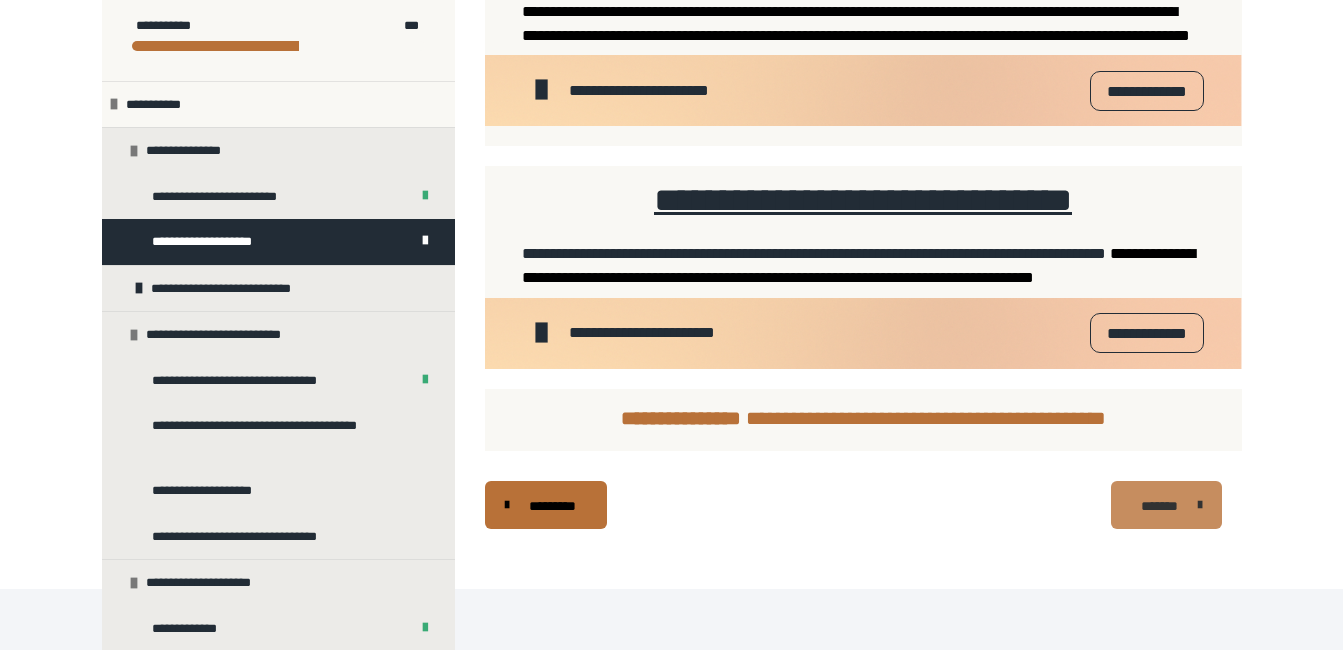 scroll, scrollTop: 1960, scrollLeft: 0, axis: vertical 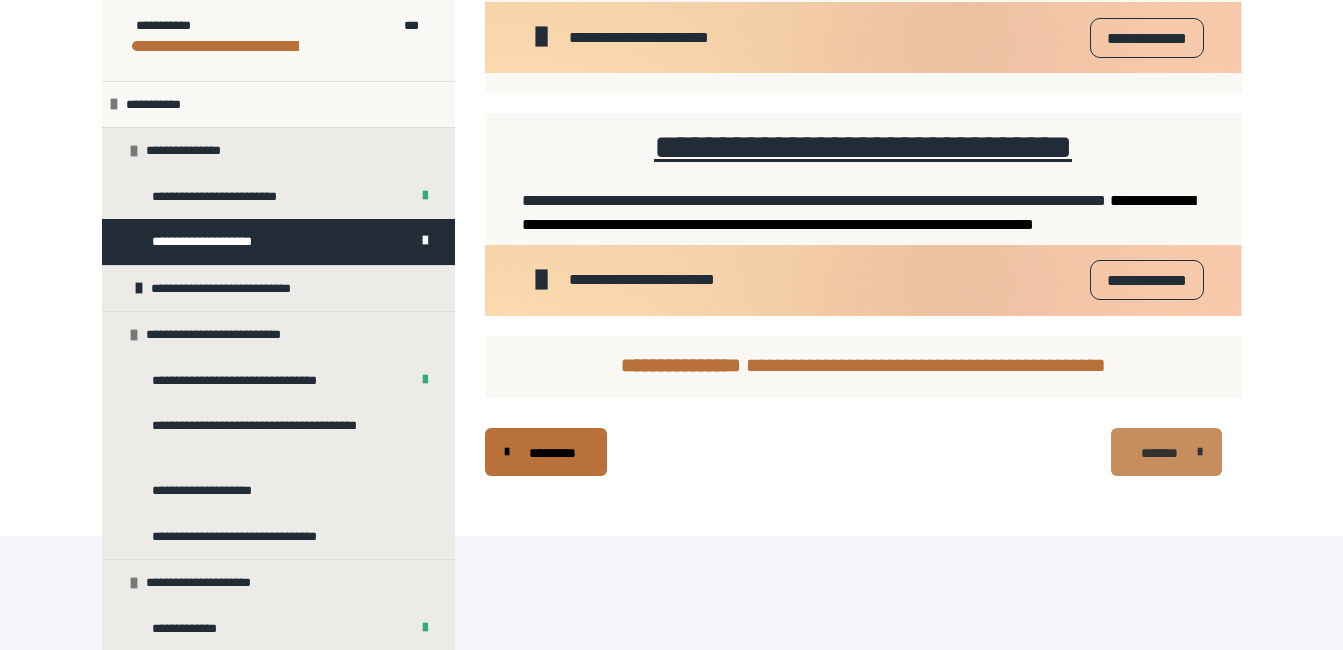 click on "*******" at bounding box center (1166, 452) 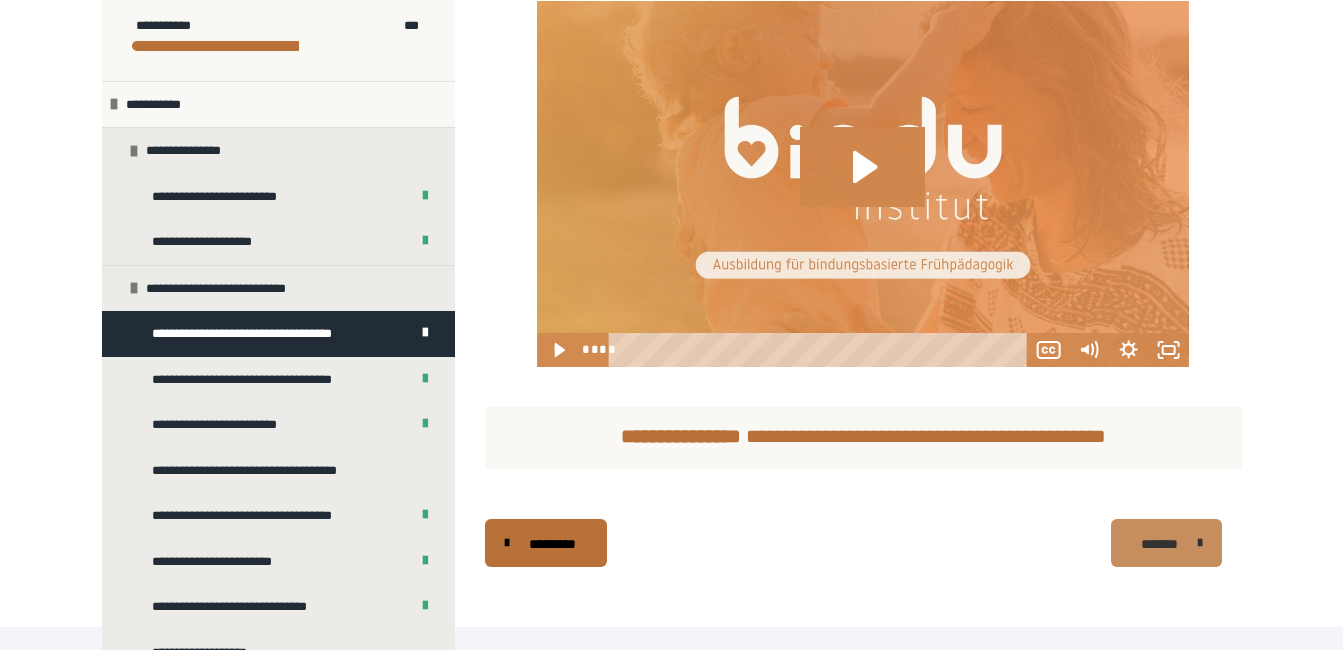 scroll, scrollTop: 684, scrollLeft: 0, axis: vertical 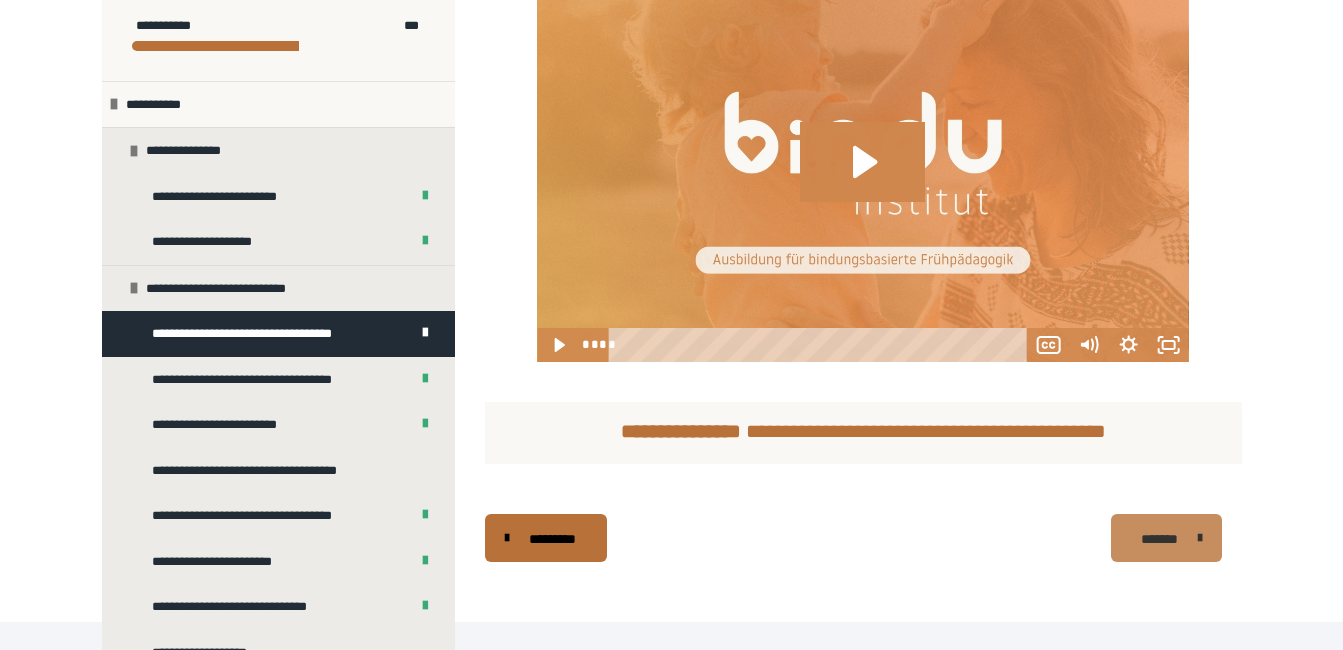 click on "*******" at bounding box center [1166, 538] 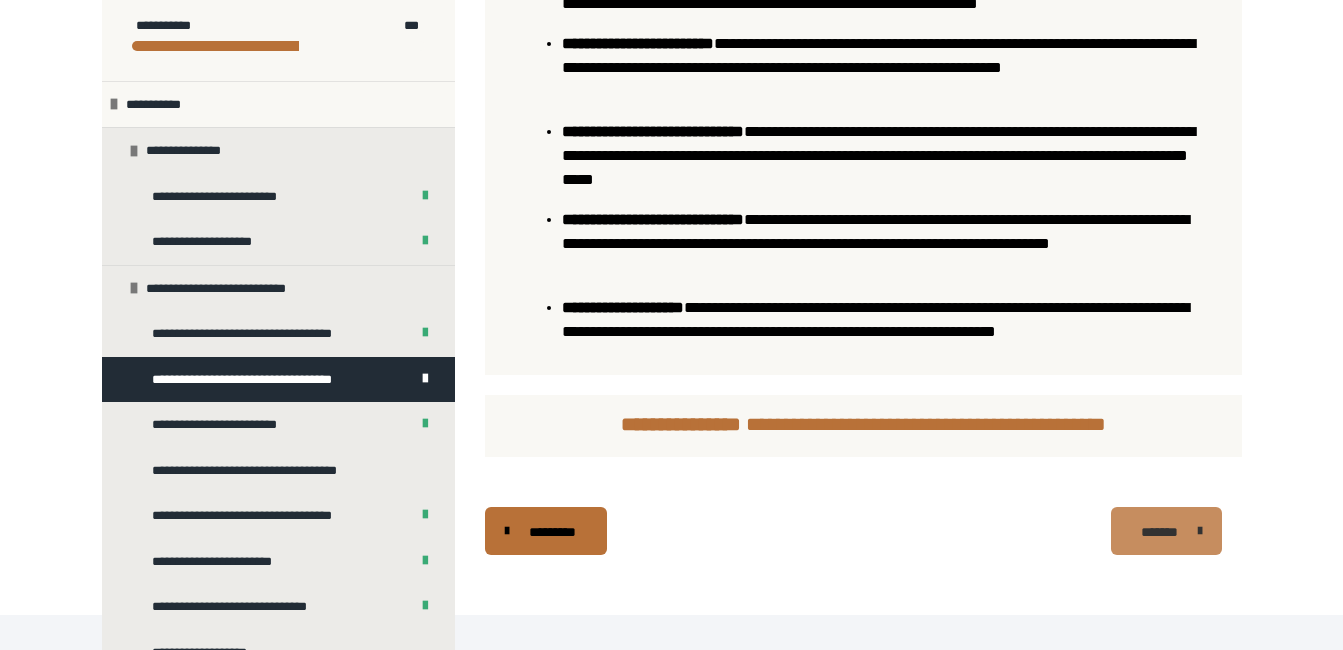 scroll, scrollTop: 1262, scrollLeft: 0, axis: vertical 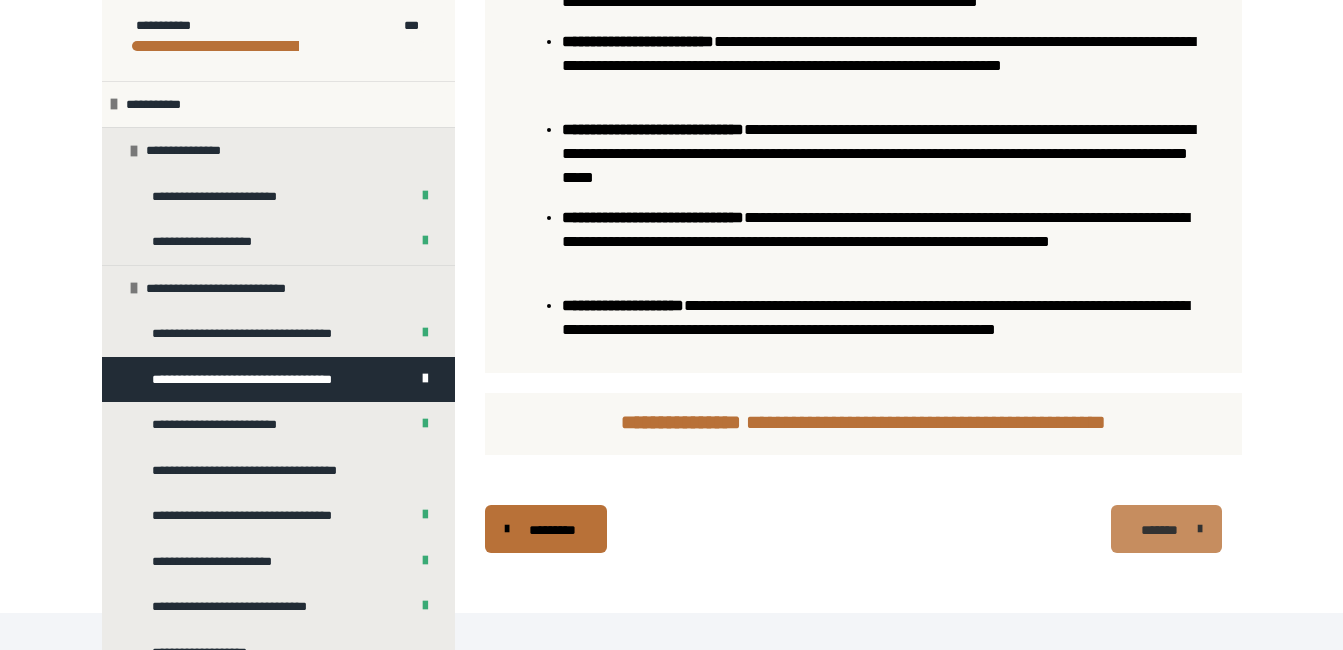 click on "*******" at bounding box center (1166, 529) 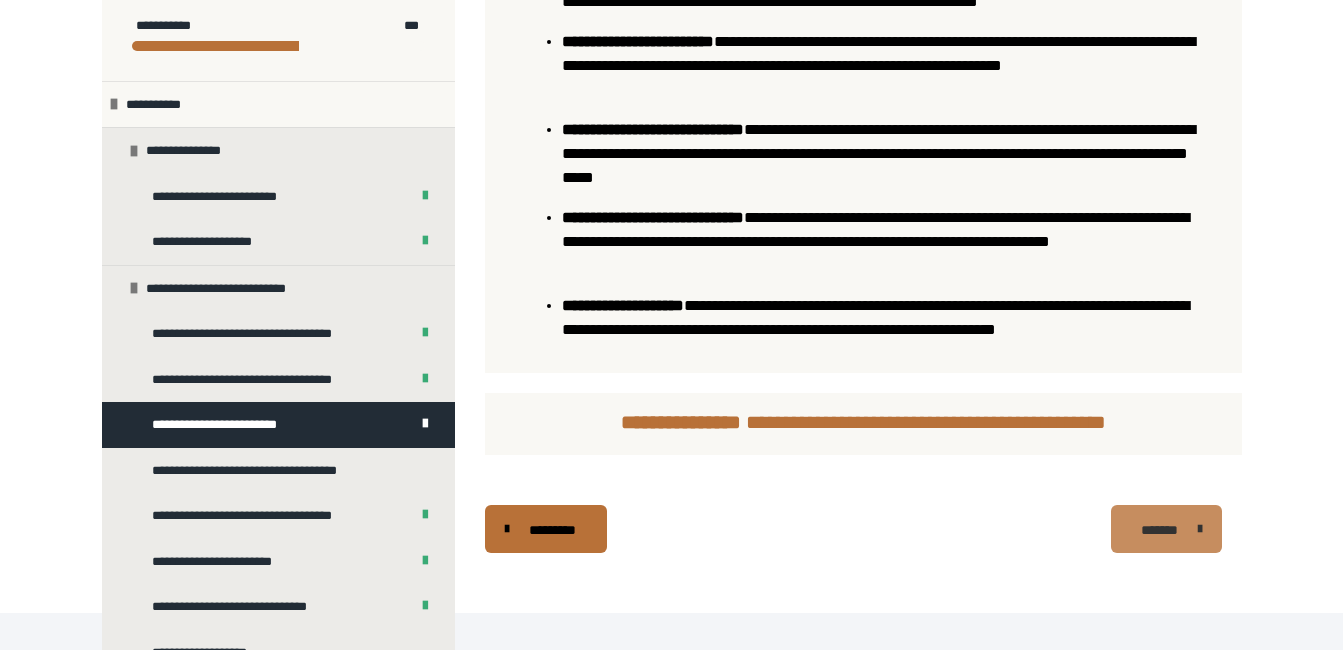 scroll, scrollTop: 340, scrollLeft: 0, axis: vertical 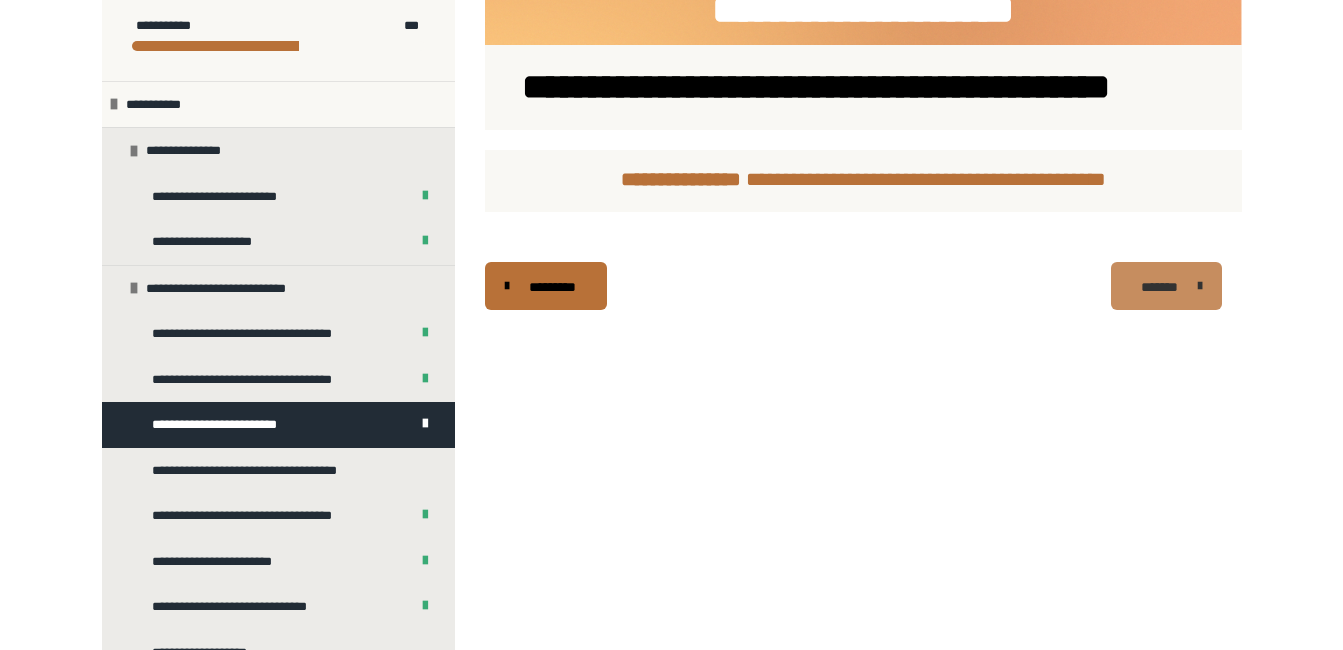 click at bounding box center [1195, 286] 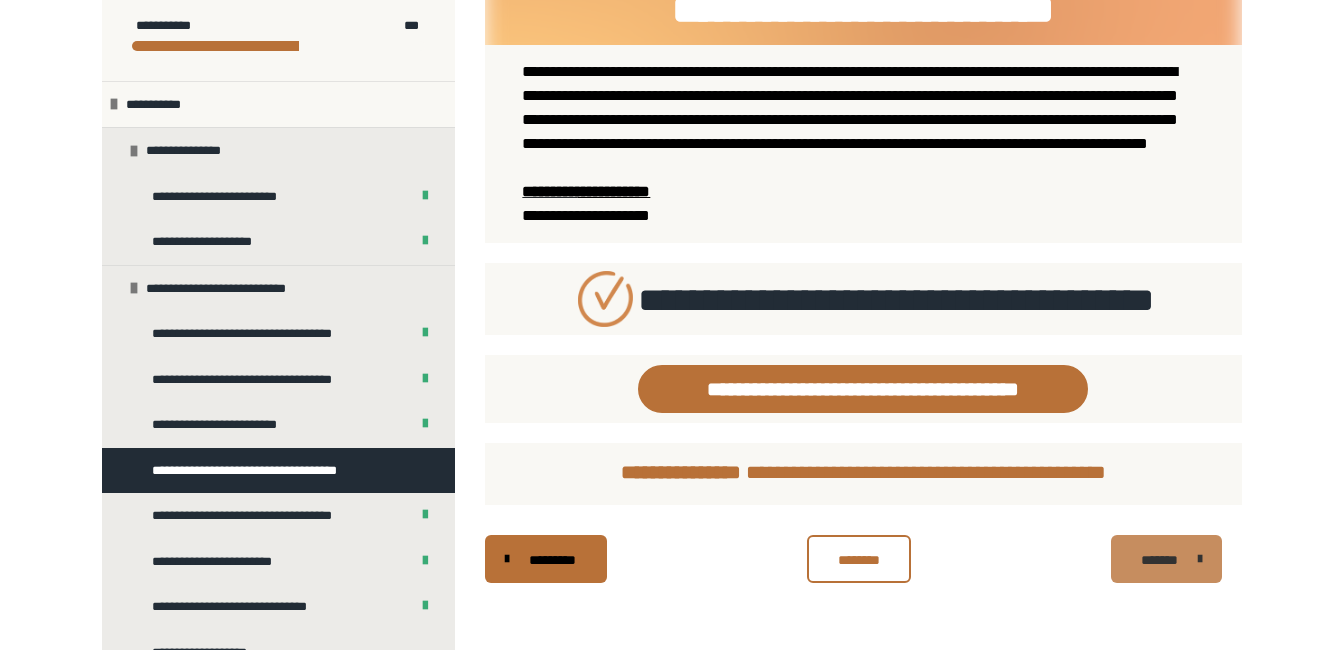 scroll, scrollTop: 361, scrollLeft: 0, axis: vertical 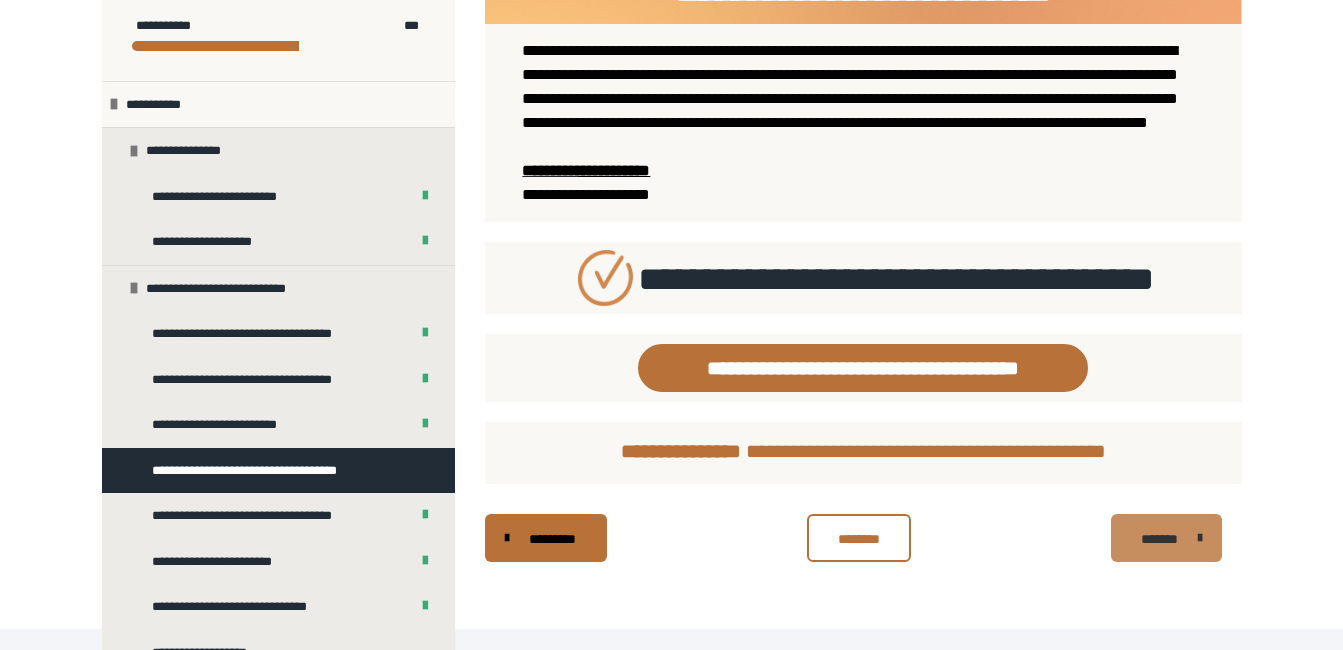 click on "*******" at bounding box center [1166, 538] 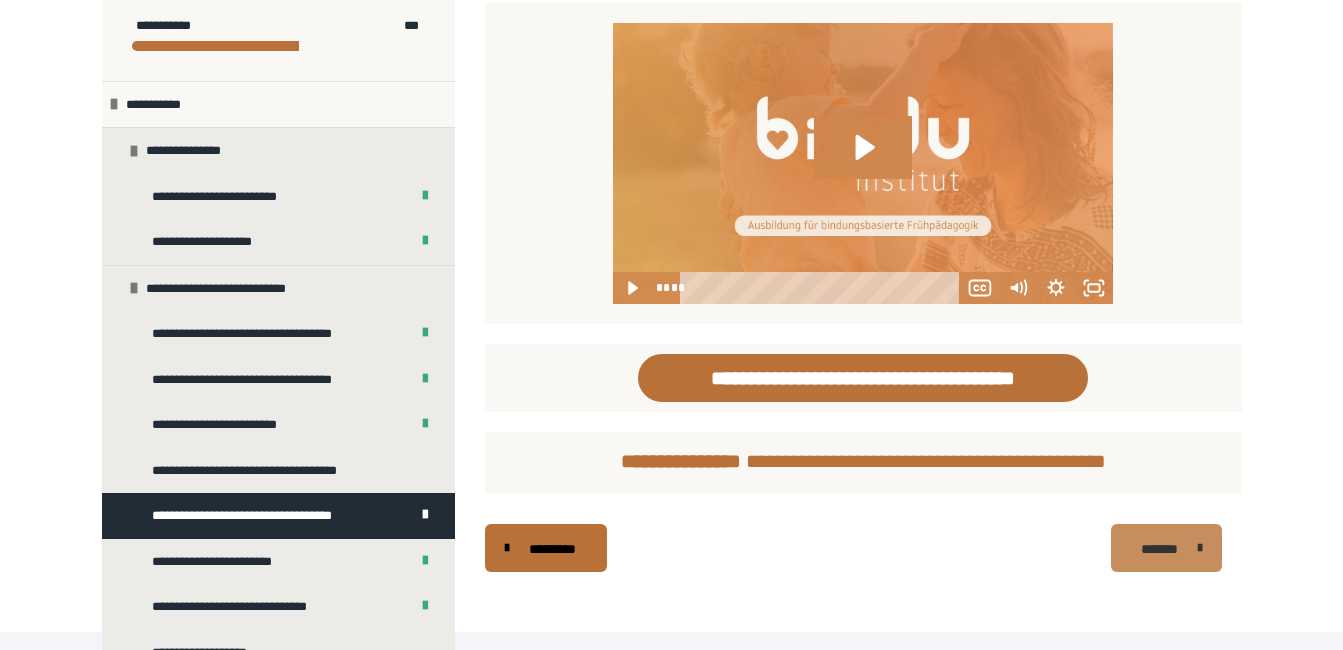 scroll, scrollTop: 702, scrollLeft: 0, axis: vertical 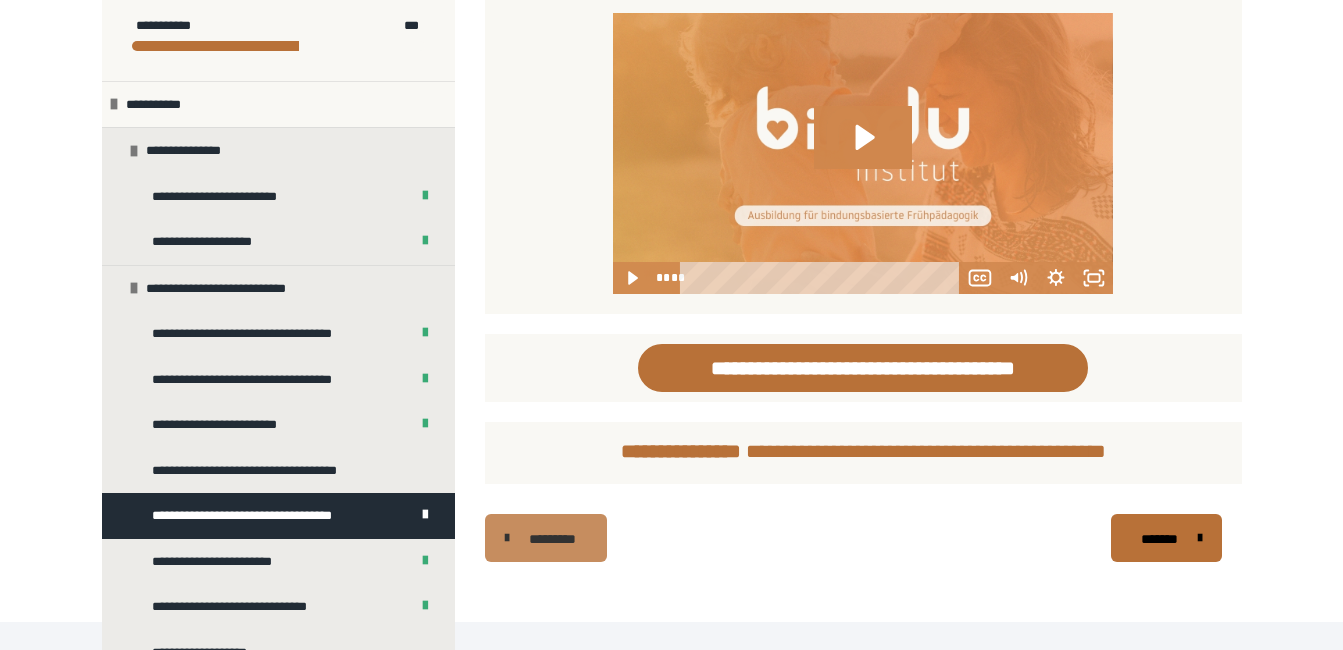 click on "*********" at bounding box center (546, 538) 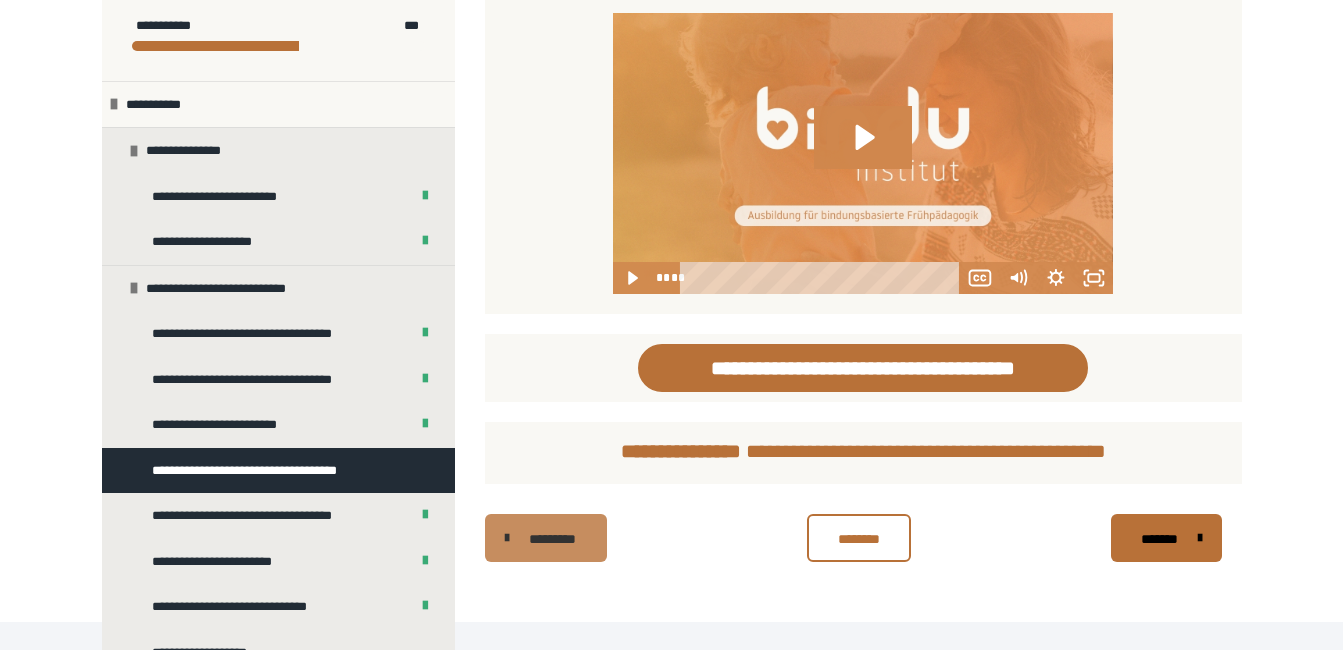scroll, scrollTop: 361, scrollLeft: 0, axis: vertical 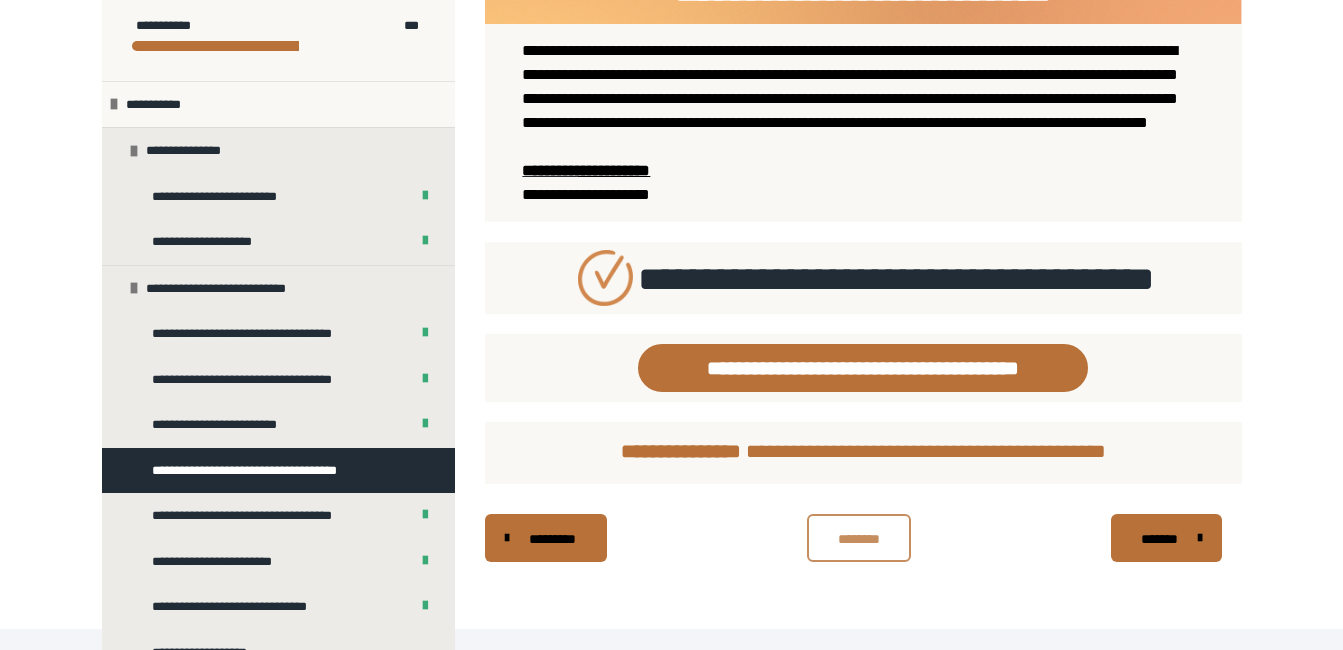 click on "********" at bounding box center (859, 538) 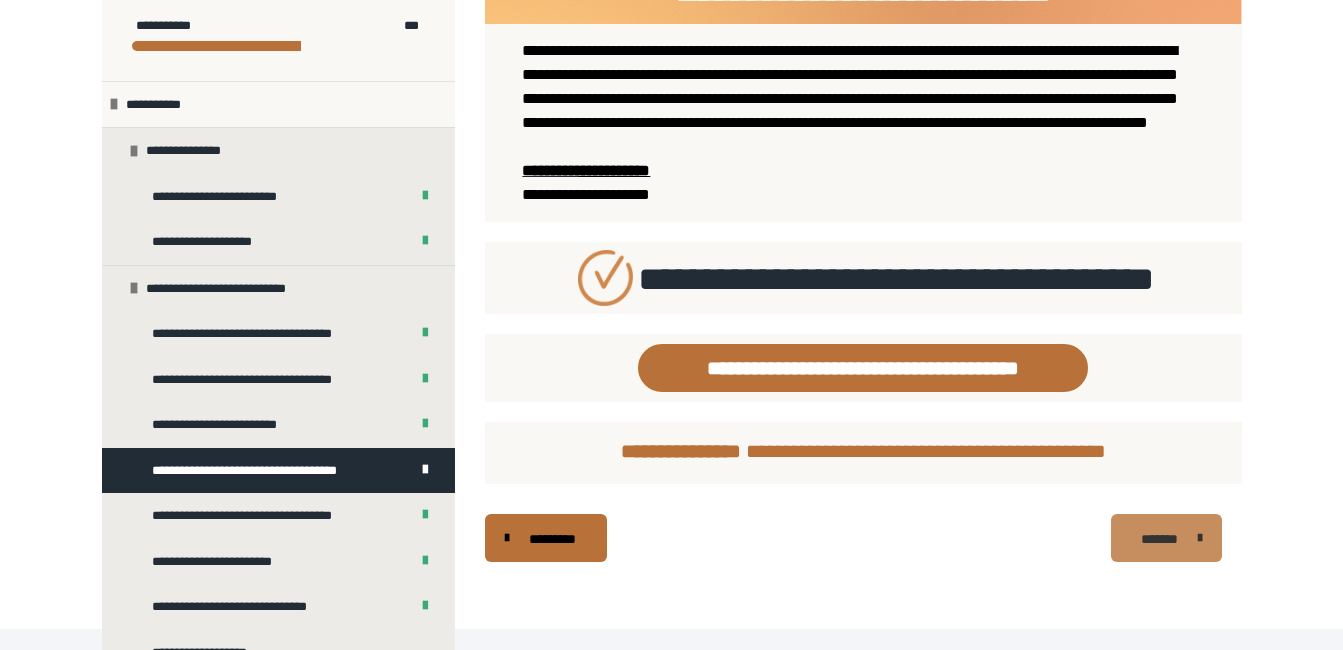 click on "*******" at bounding box center (1159, 539) 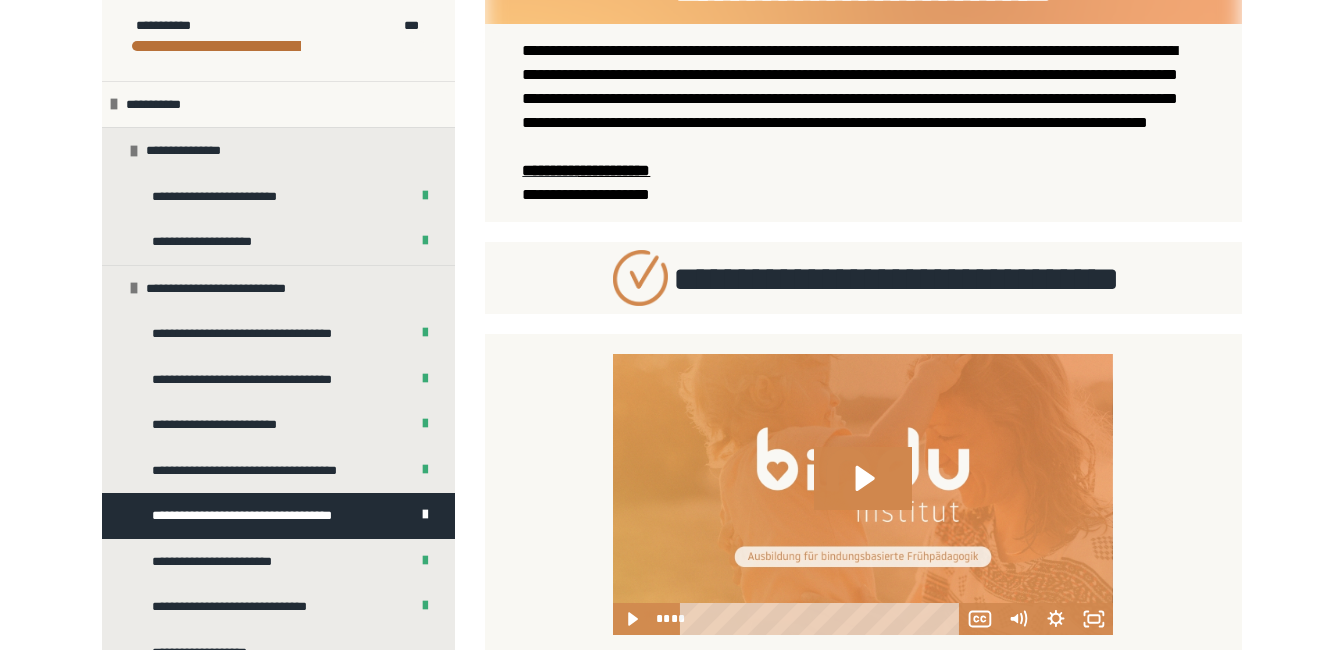 click at bounding box center [863, 494] 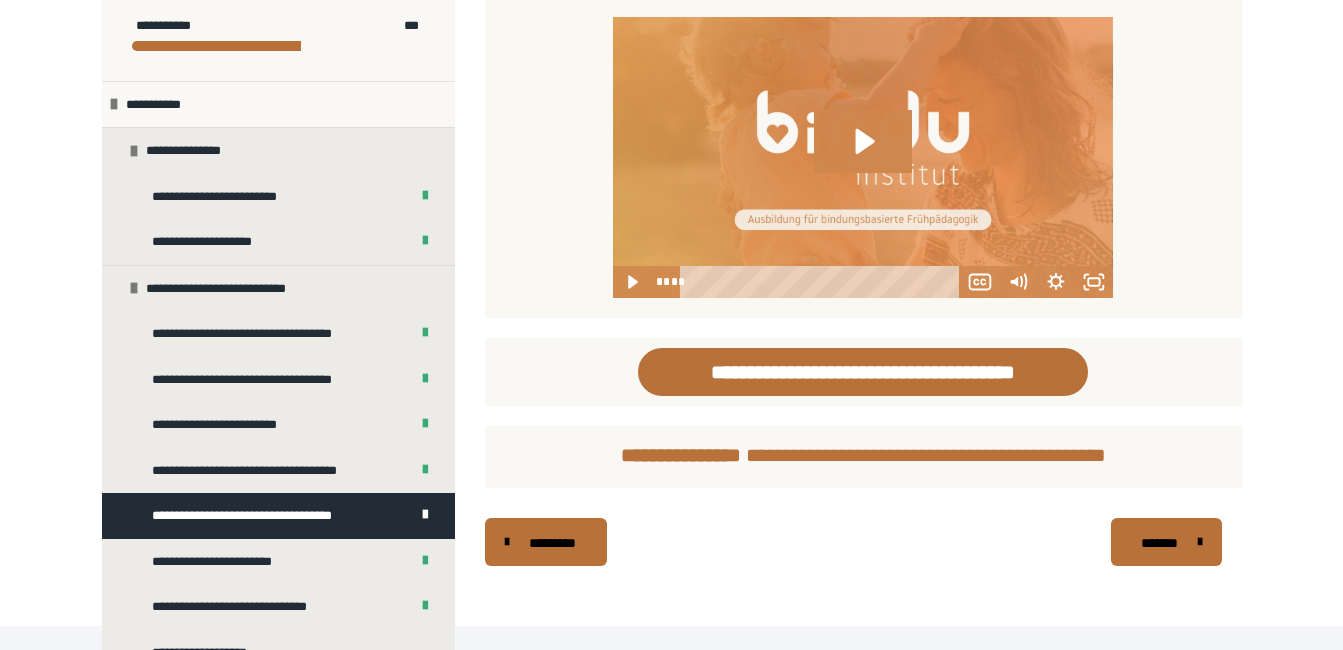 scroll, scrollTop: 702, scrollLeft: 0, axis: vertical 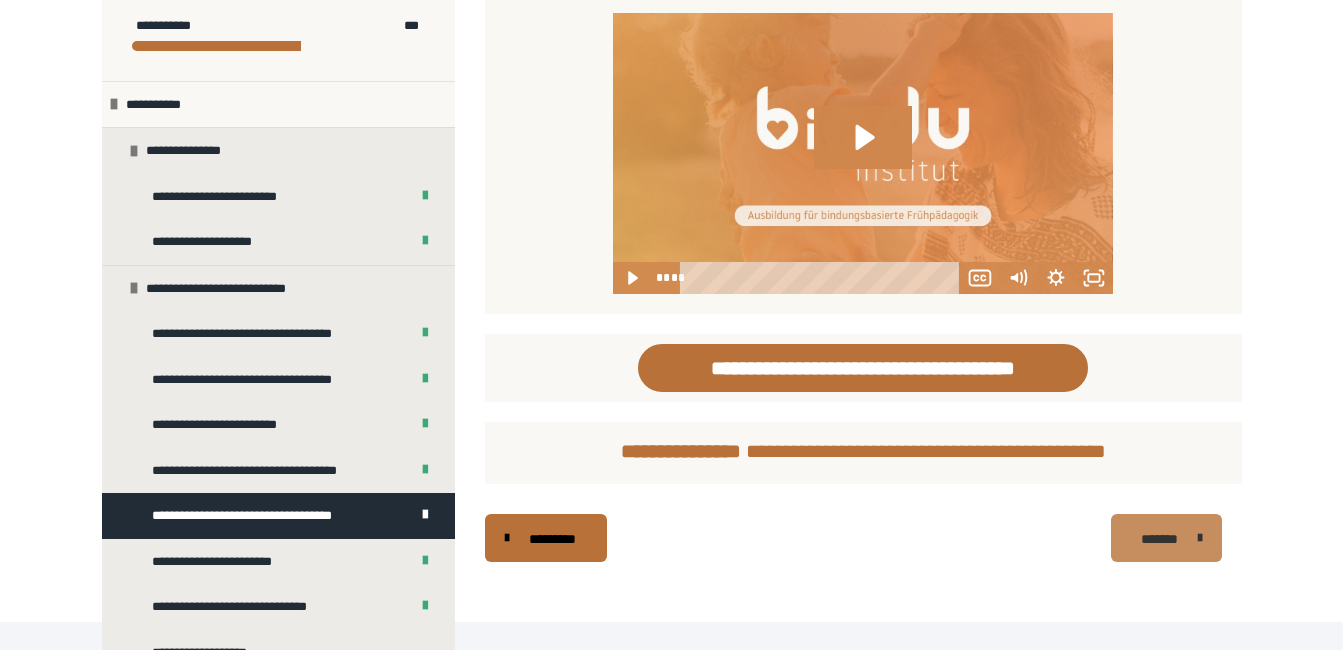 click on "*******" at bounding box center (1166, 538) 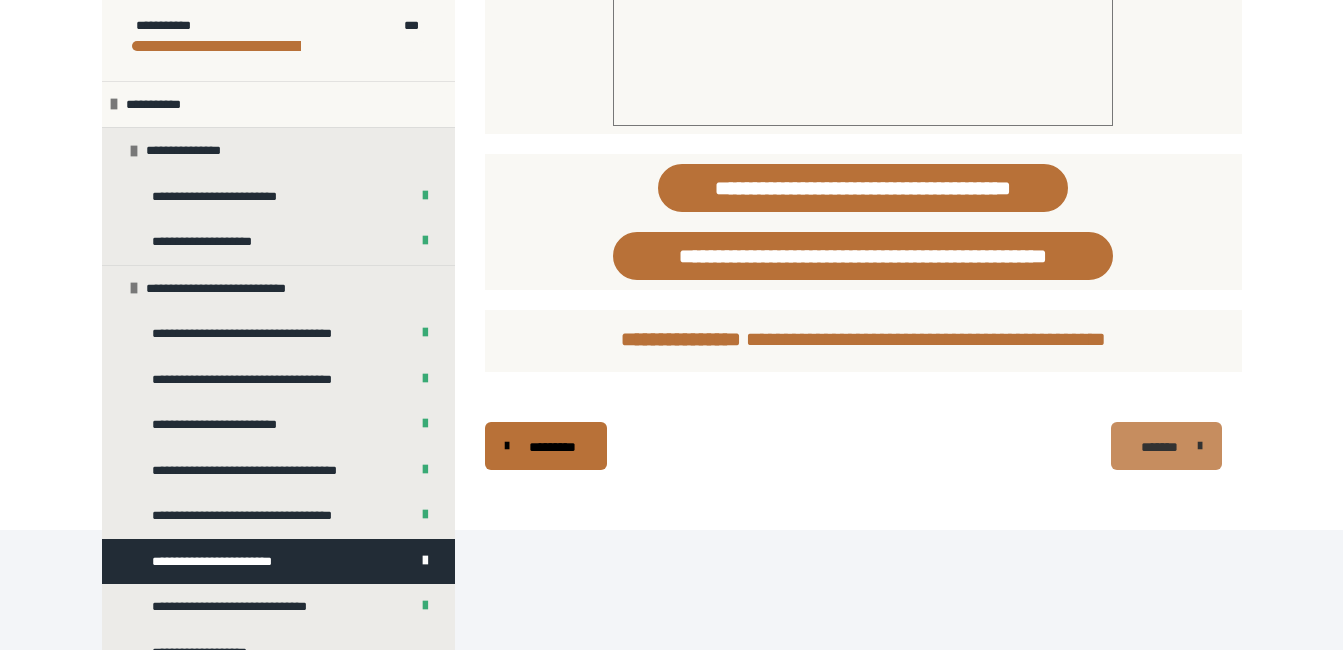 scroll, scrollTop: 2253, scrollLeft: 0, axis: vertical 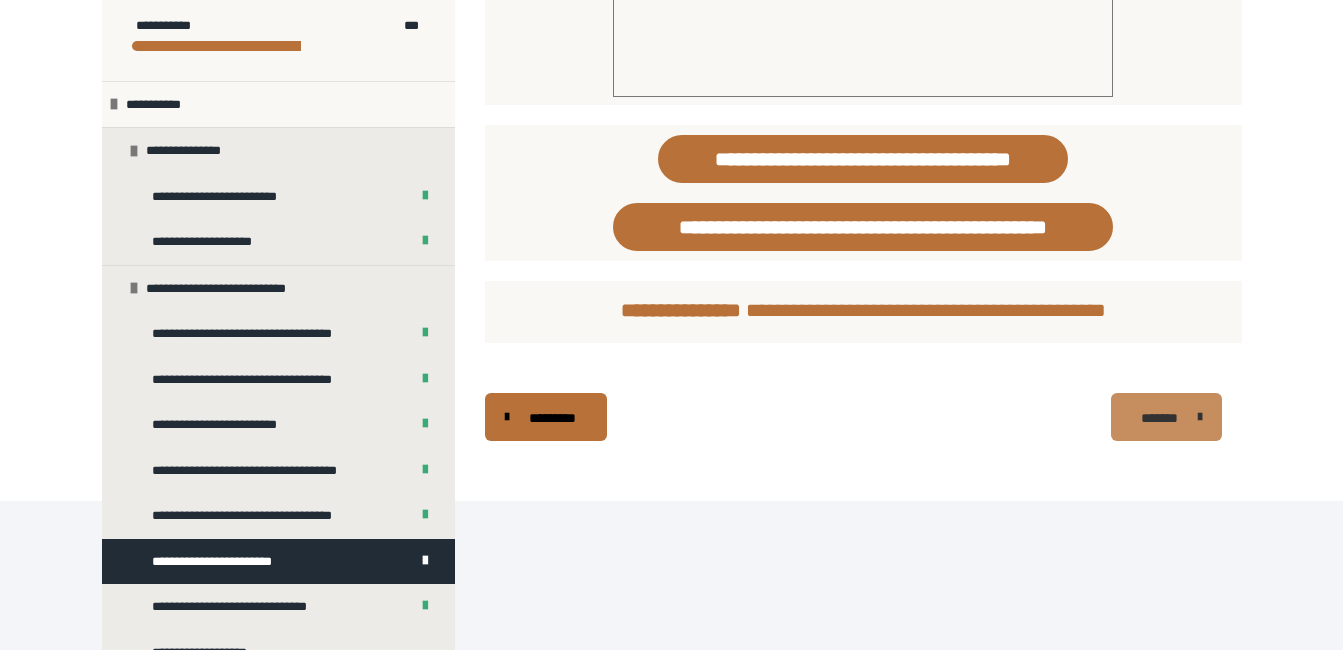 click on "*******" at bounding box center [1166, 417] 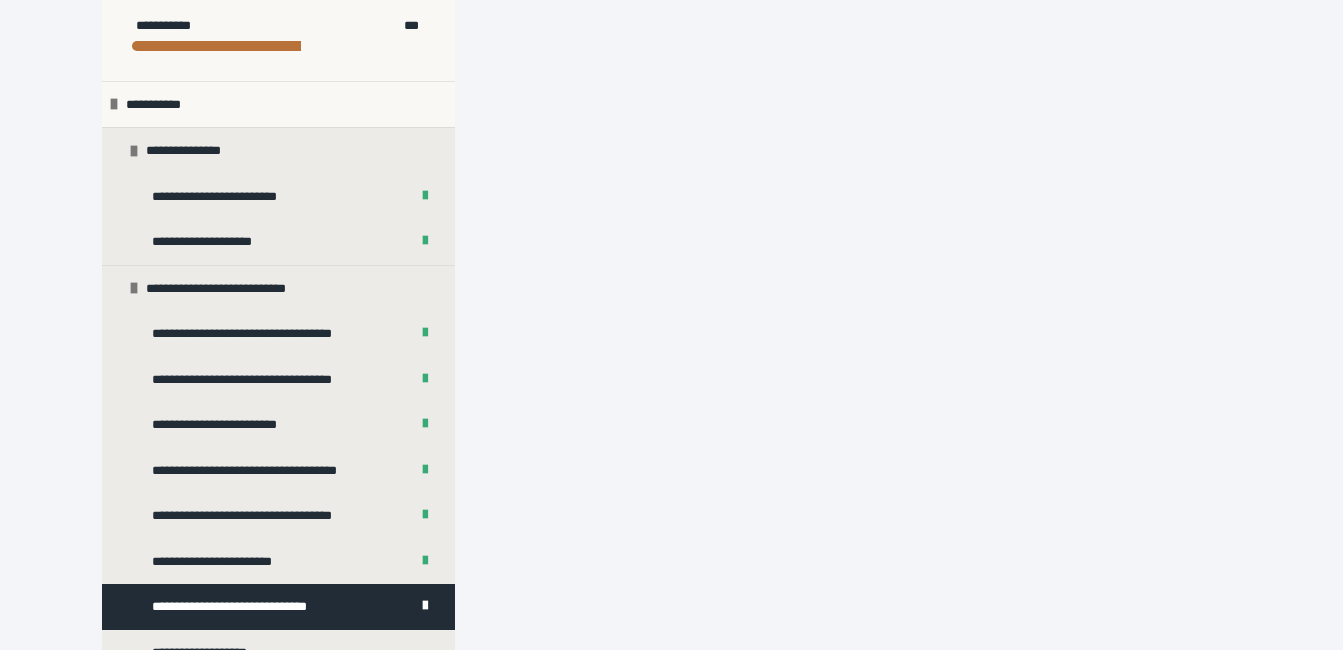 scroll, scrollTop: 462, scrollLeft: 0, axis: vertical 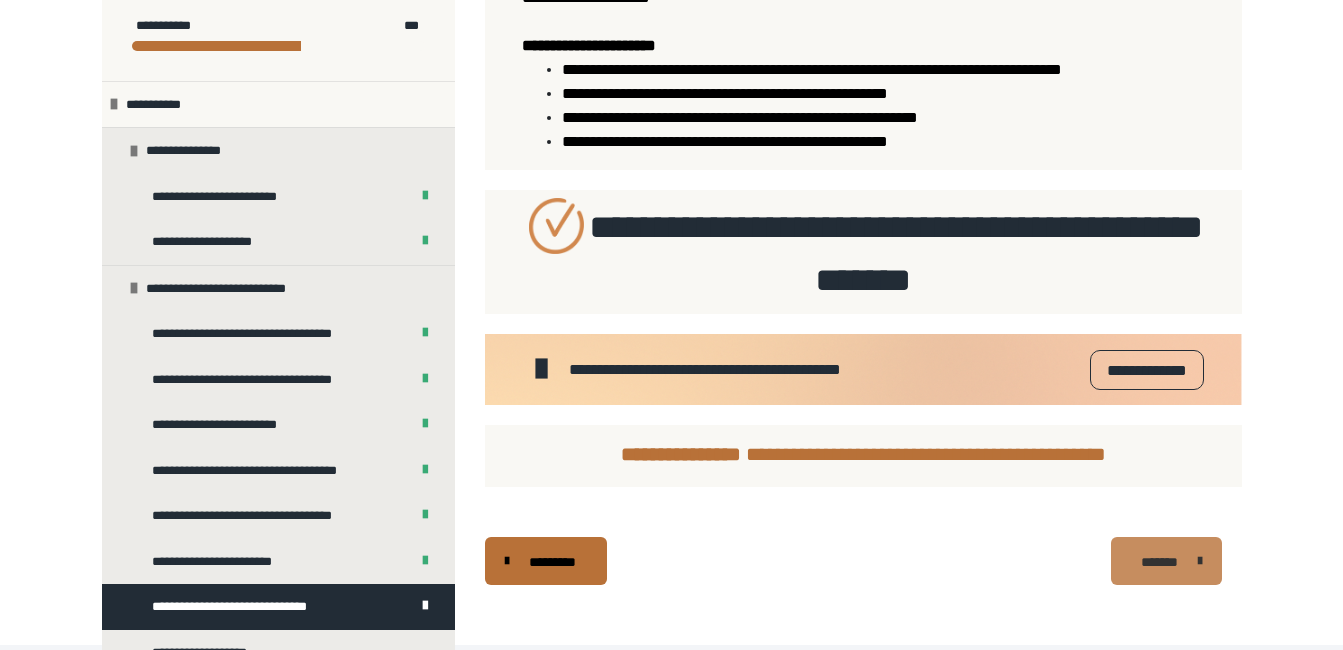 click on "*******" at bounding box center [1159, 562] 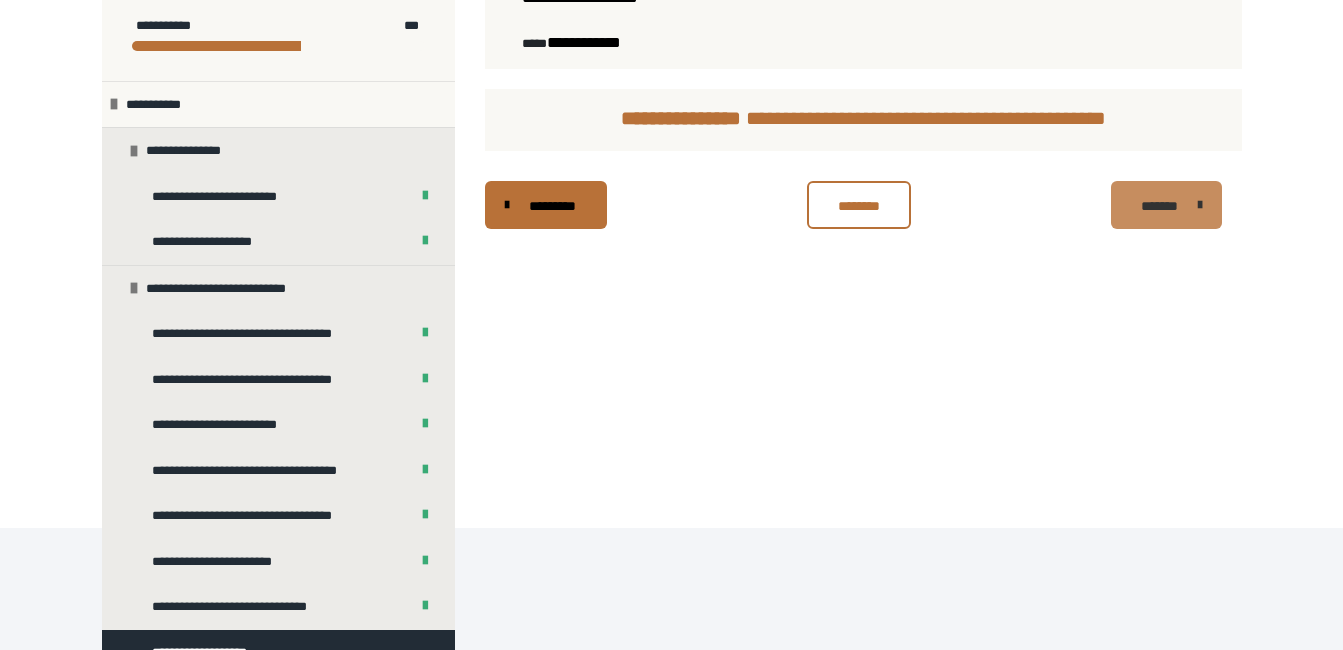 scroll, scrollTop: 340, scrollLeft: 0, axis: vertical 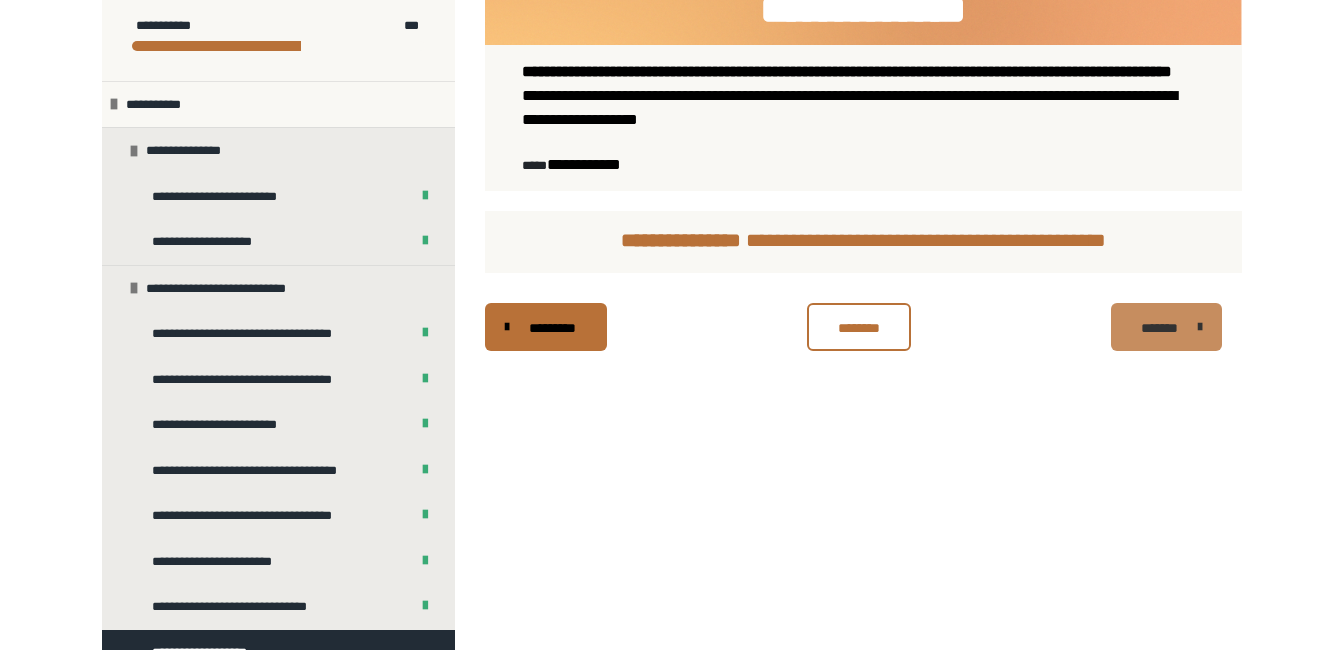 click on "*******" at bounding box center [1159, 328] 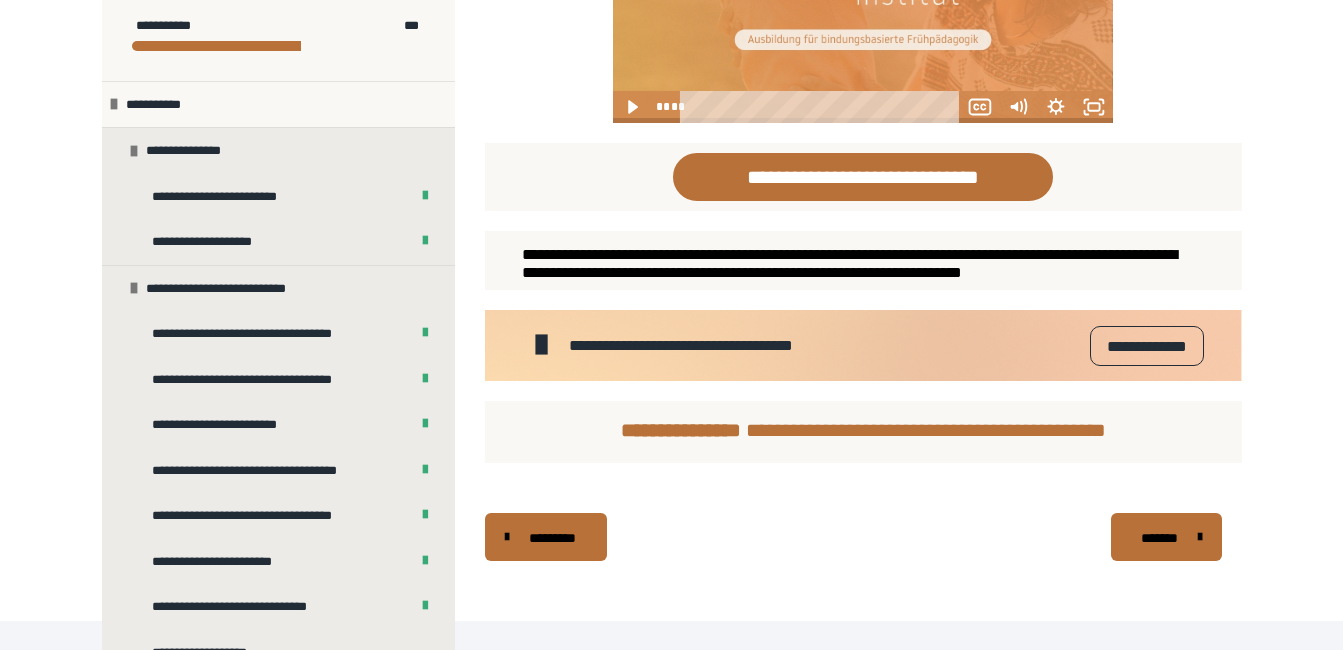 scroll, scrollTop: 1330, scrollLeft: 0, axis: vertical 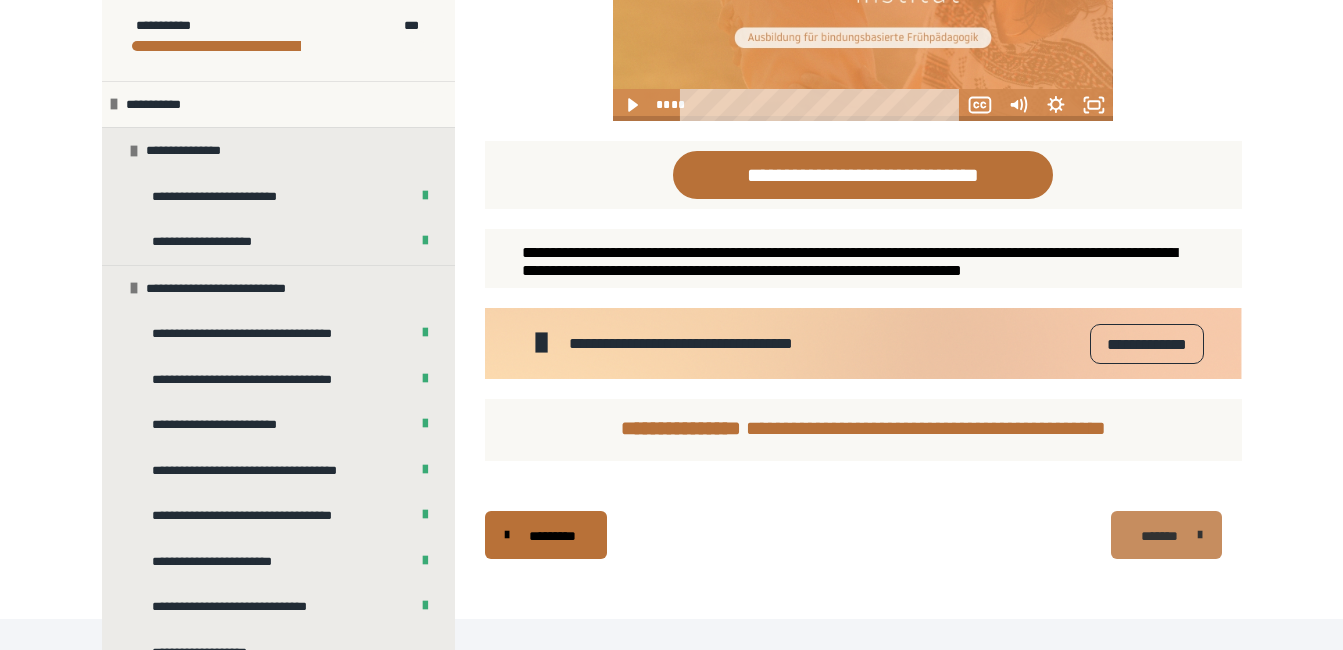 click on "*******" at bounding box center (1166, 535) 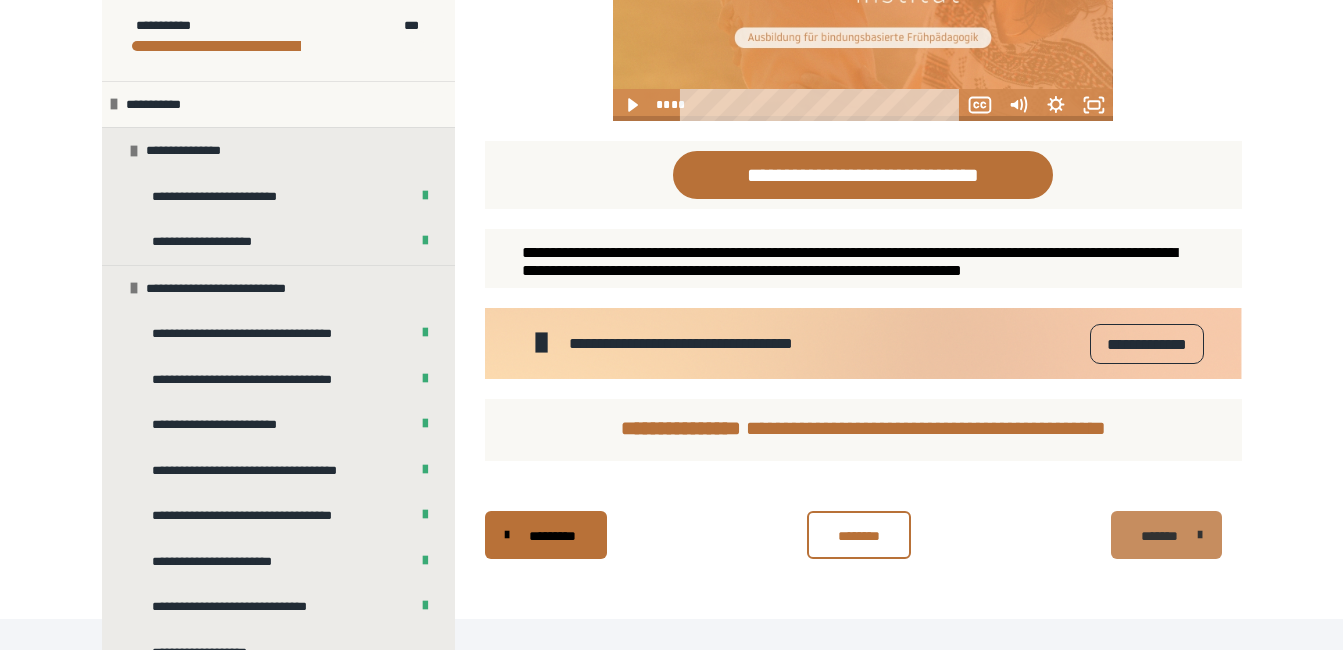 scroll, scrollTop: 340, scrollLeft: 0, axis: vertical 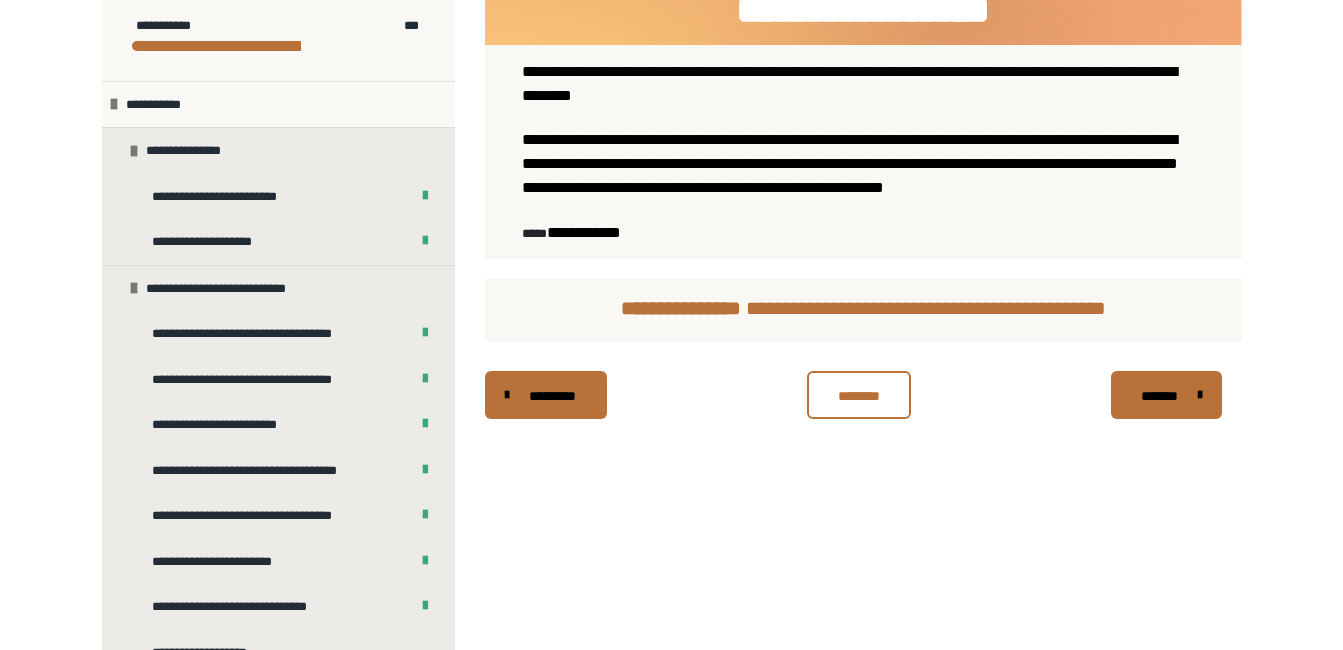 click on "********* ******** *******" at bounding box center [863, 395] 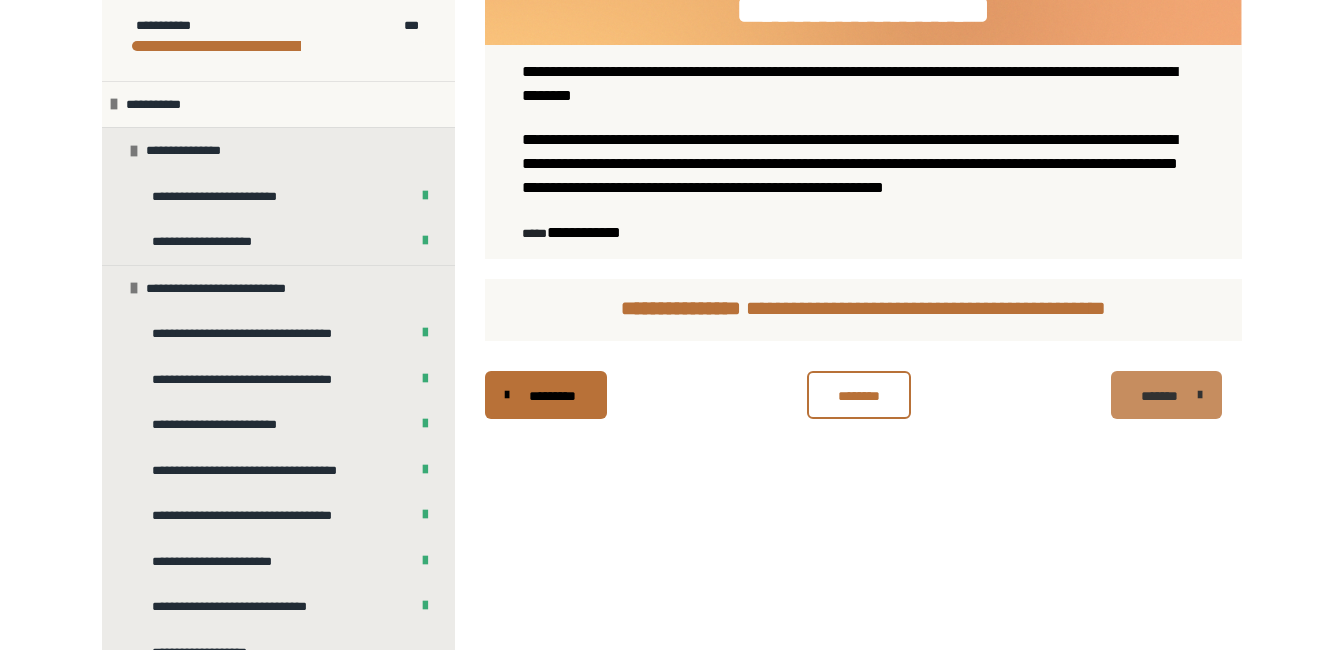 click on "*******" at bounding box center [1159, 396] 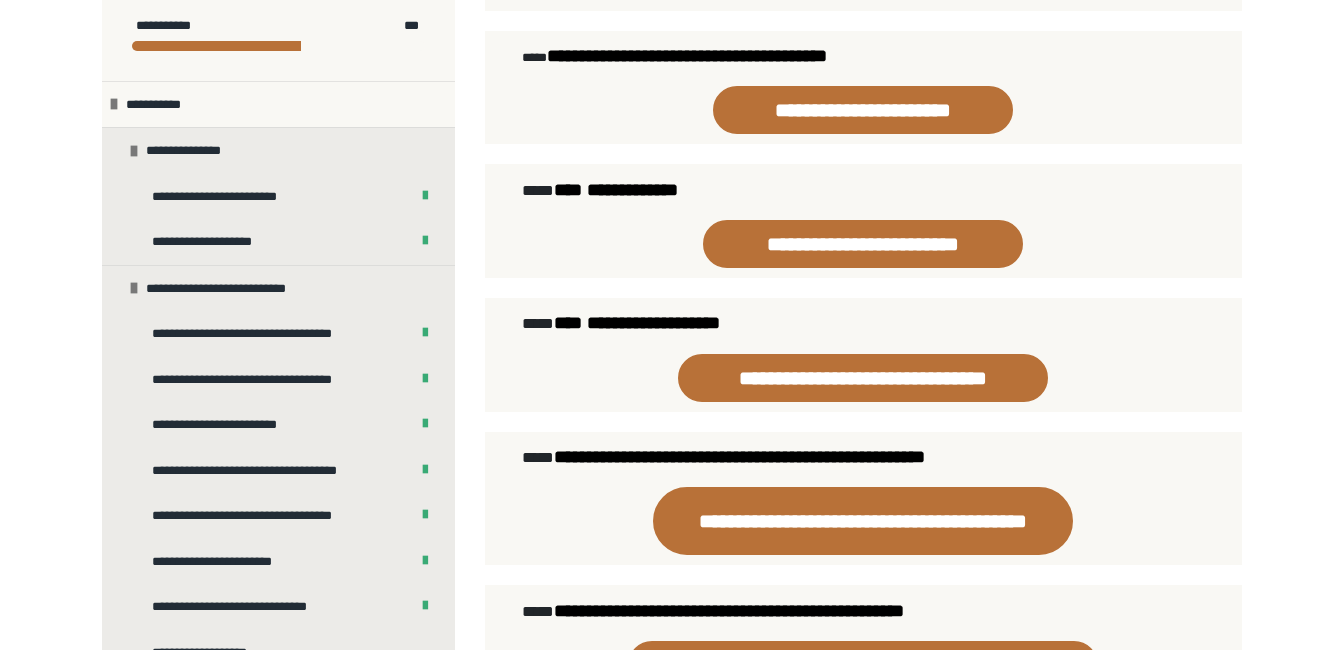 scroll, scrollTop: 478, scrollLeft: 0, axis: vertical 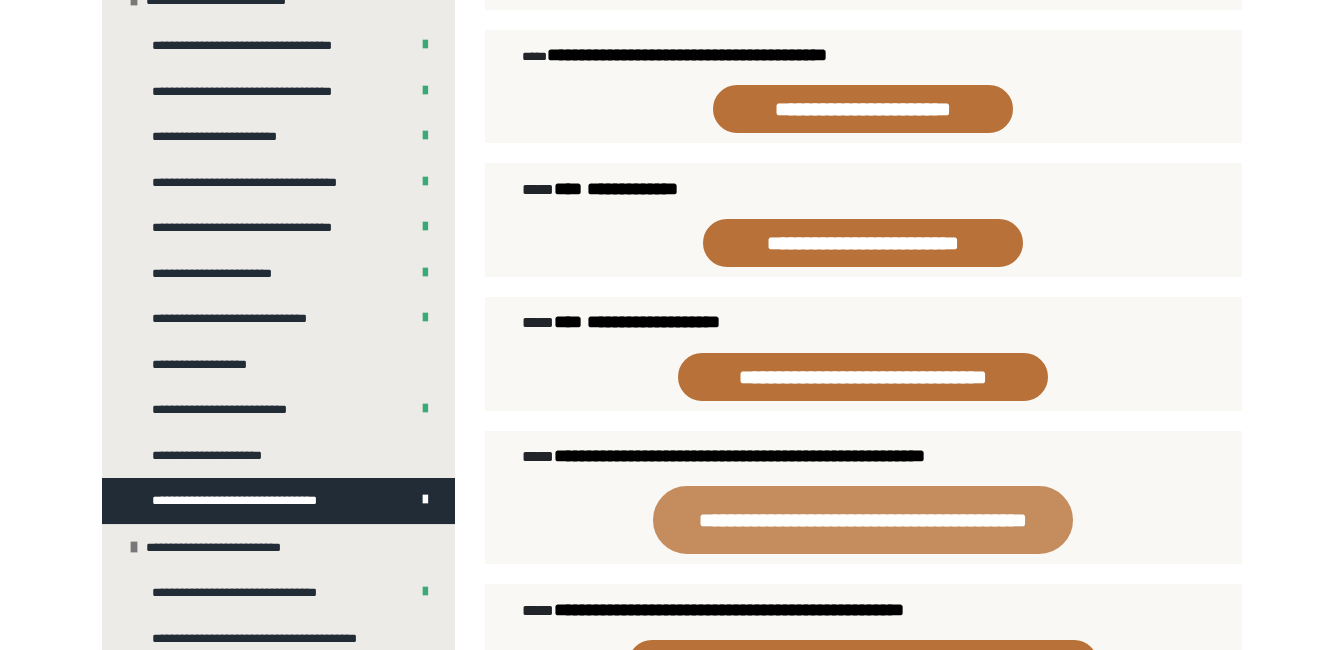 click on "**********" at bounding box center (863, 520) 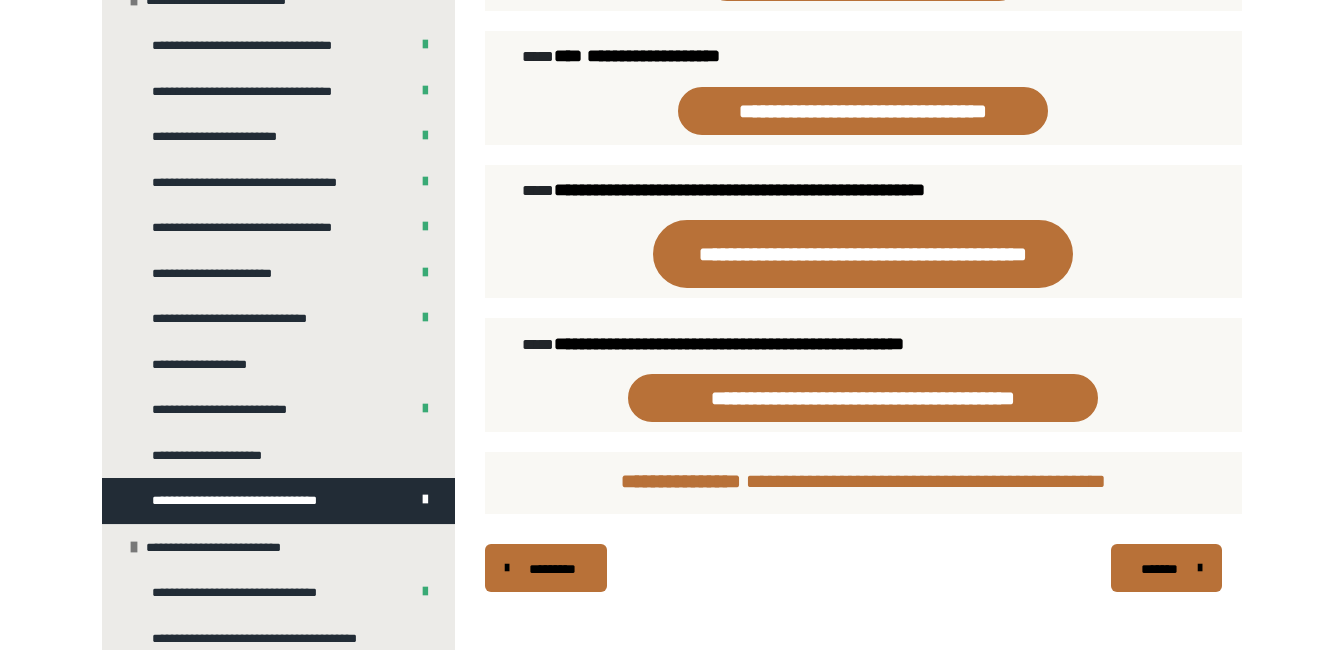 scroll, scrollTop: 748, scrollLeft: 0, axis: vertical 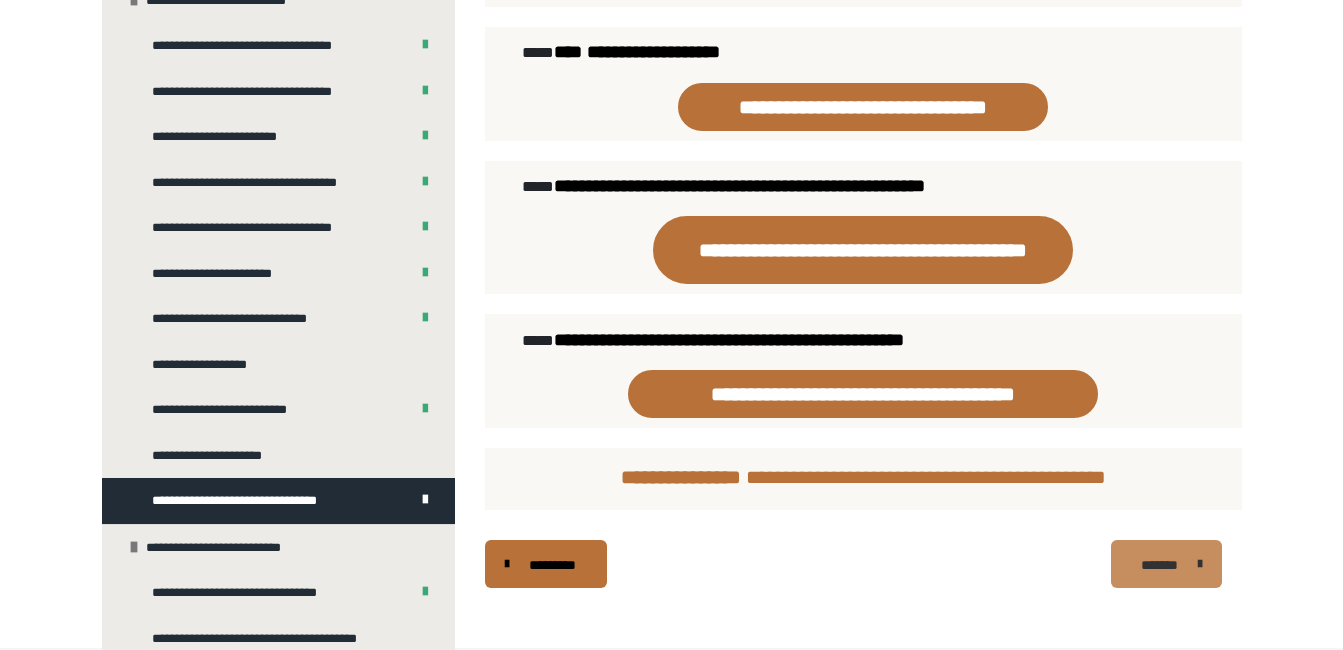 click on "*******" at bounding box center [1159, 565] 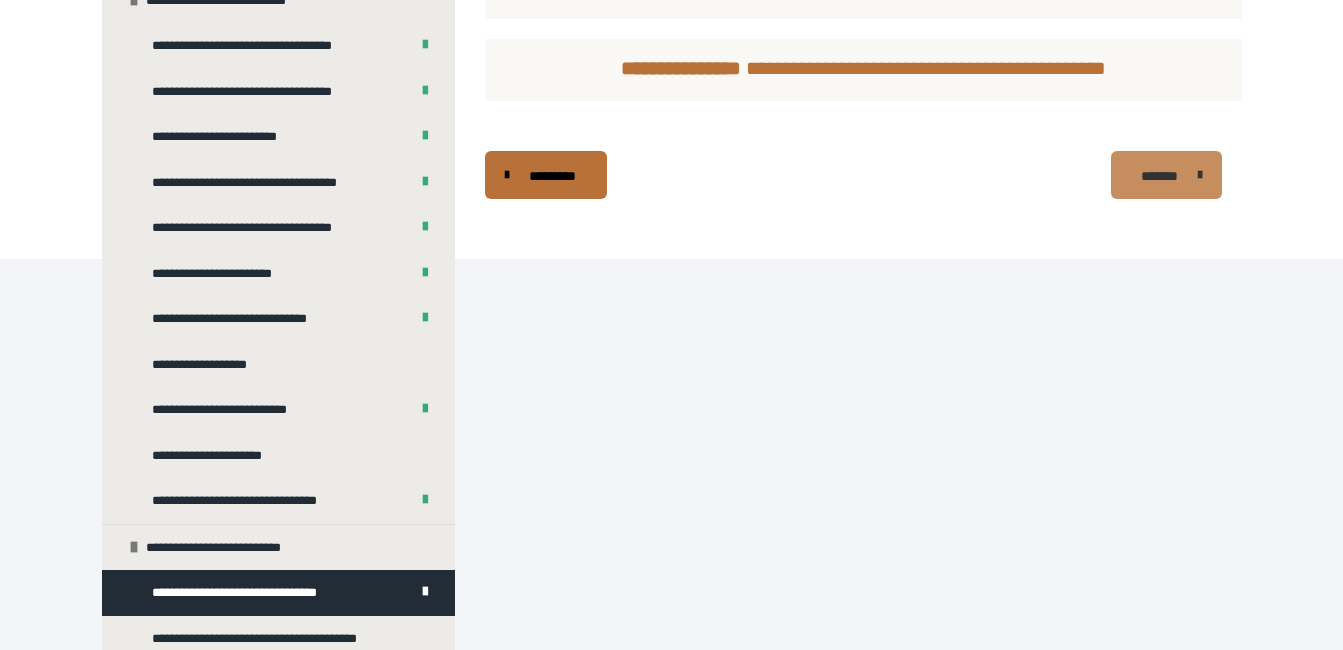 scroll, scrollTop: 364, scrollLeft: 0, axis: vertical 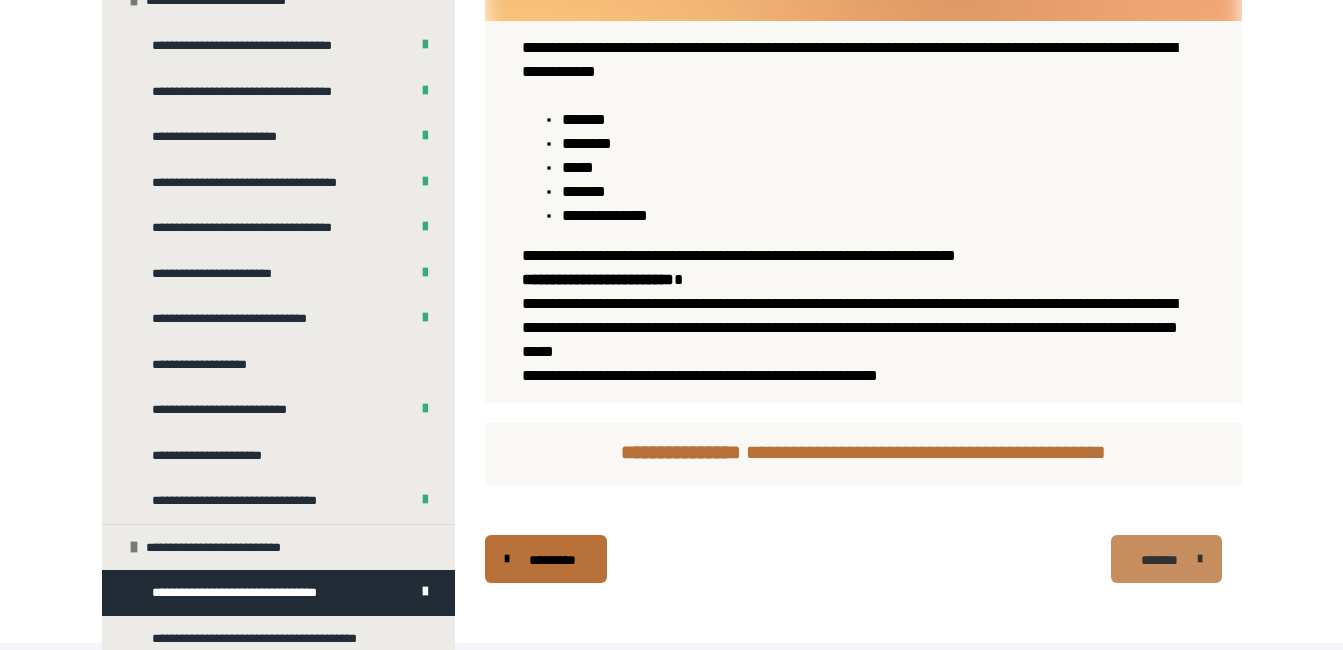 click on "*******" at bounding box center (1159, 560) 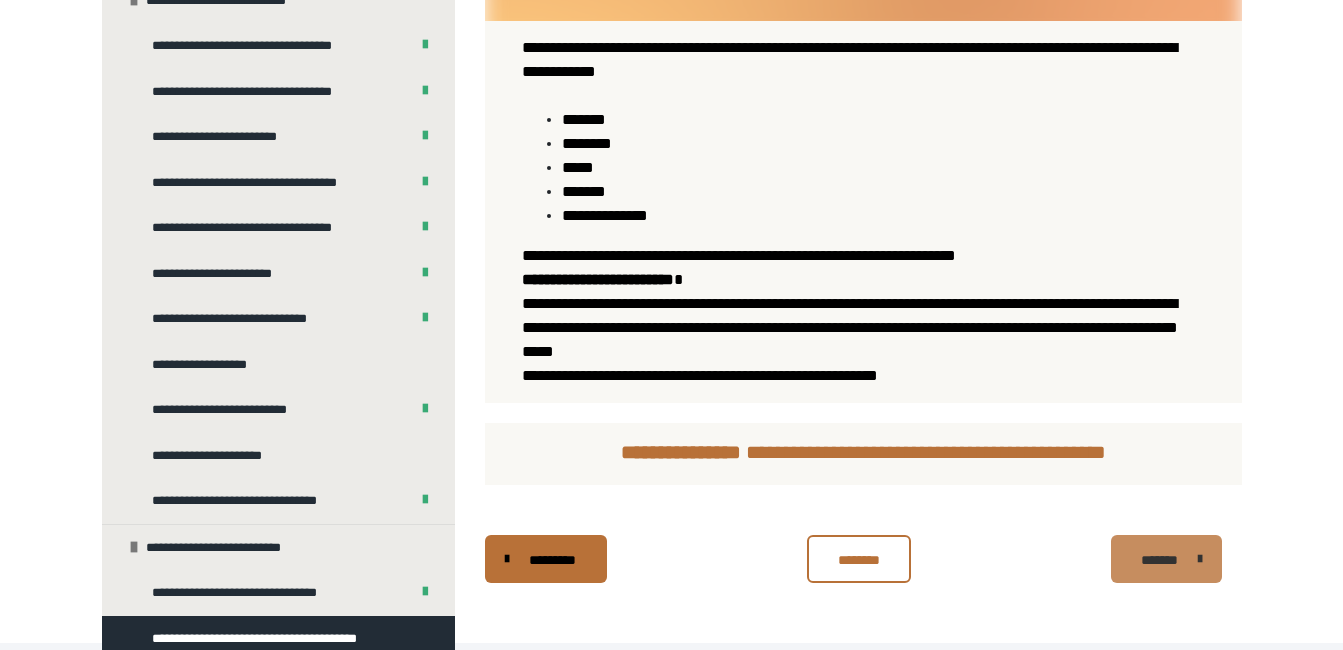scroll, scrollTop: 562, scrollLeft: 0, axis: vertical 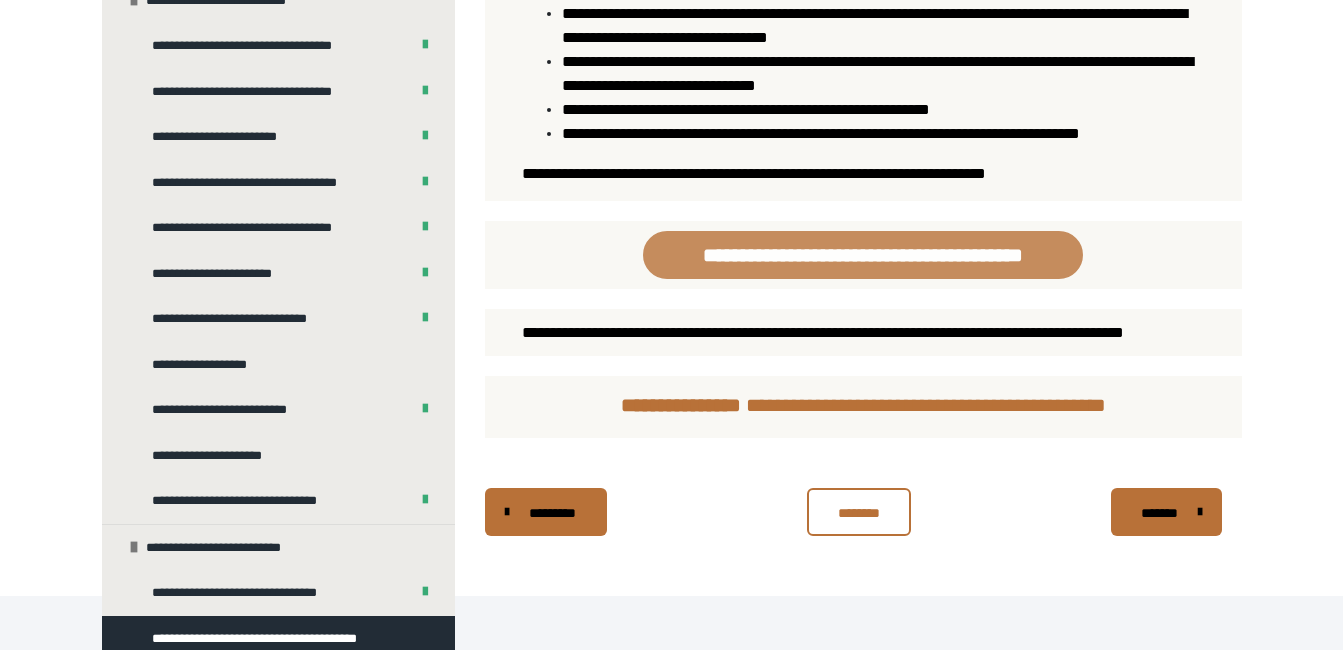 click on "**********" at bounding box center (863, 255) 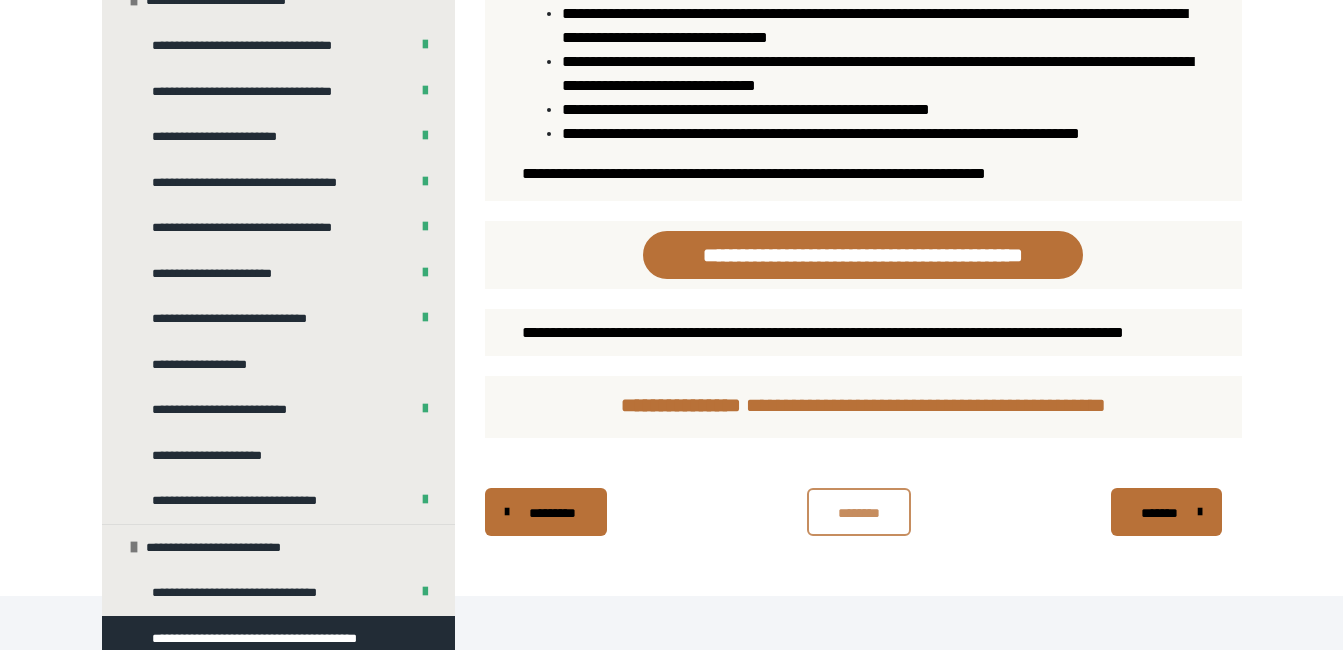 click on "********" at bounding box center (859, 513) 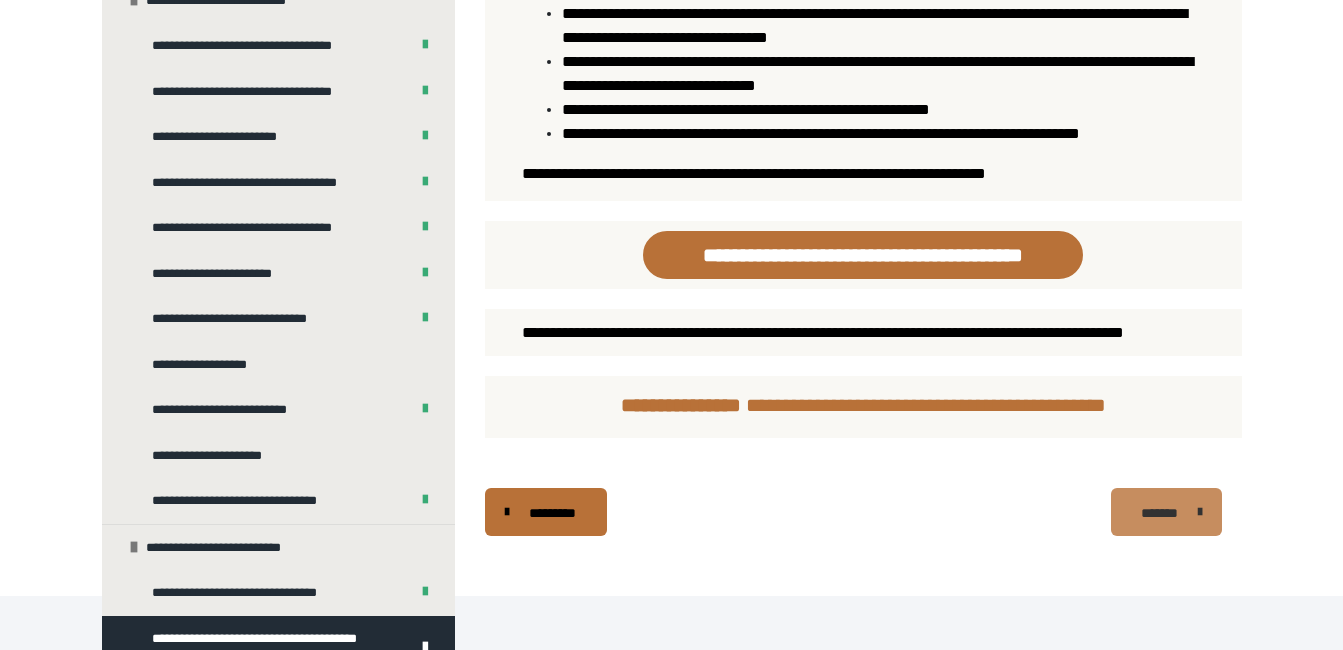 click on "*******" at bounding box center [1166, 512] 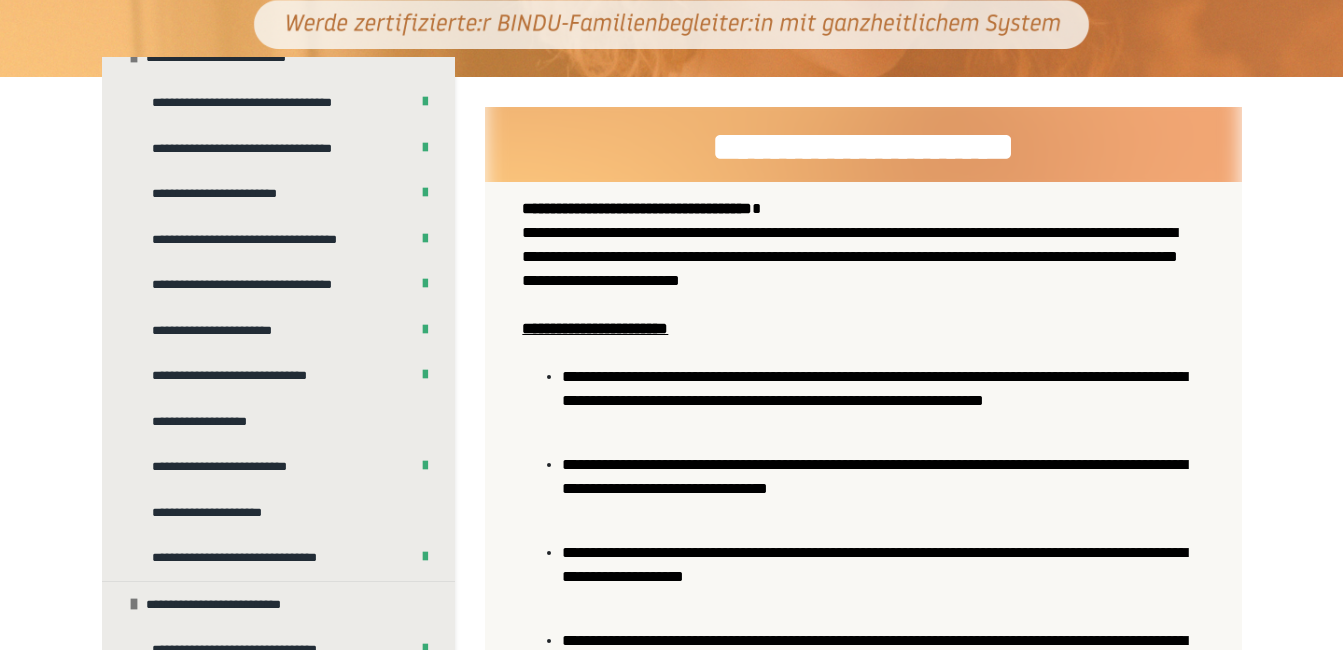 scroll, scrollTop: 195, scrollLeft: 0, axis: vertical 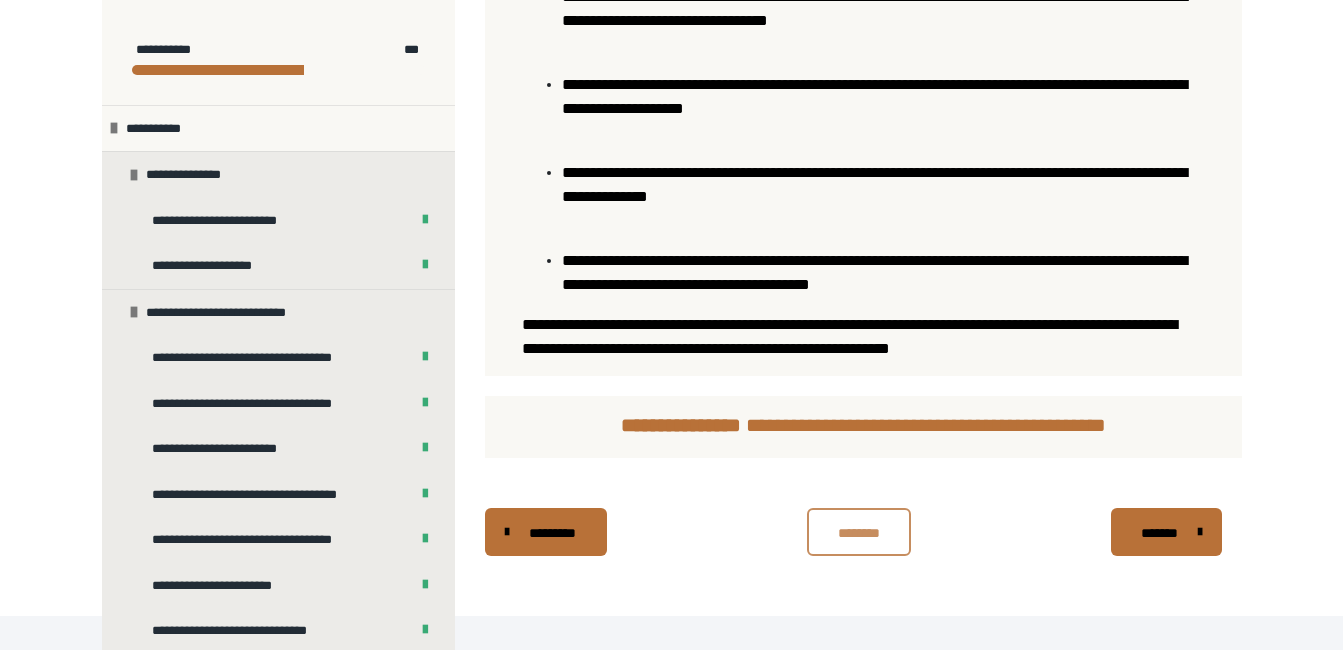 click on "********" at bounding box center [859, 533] 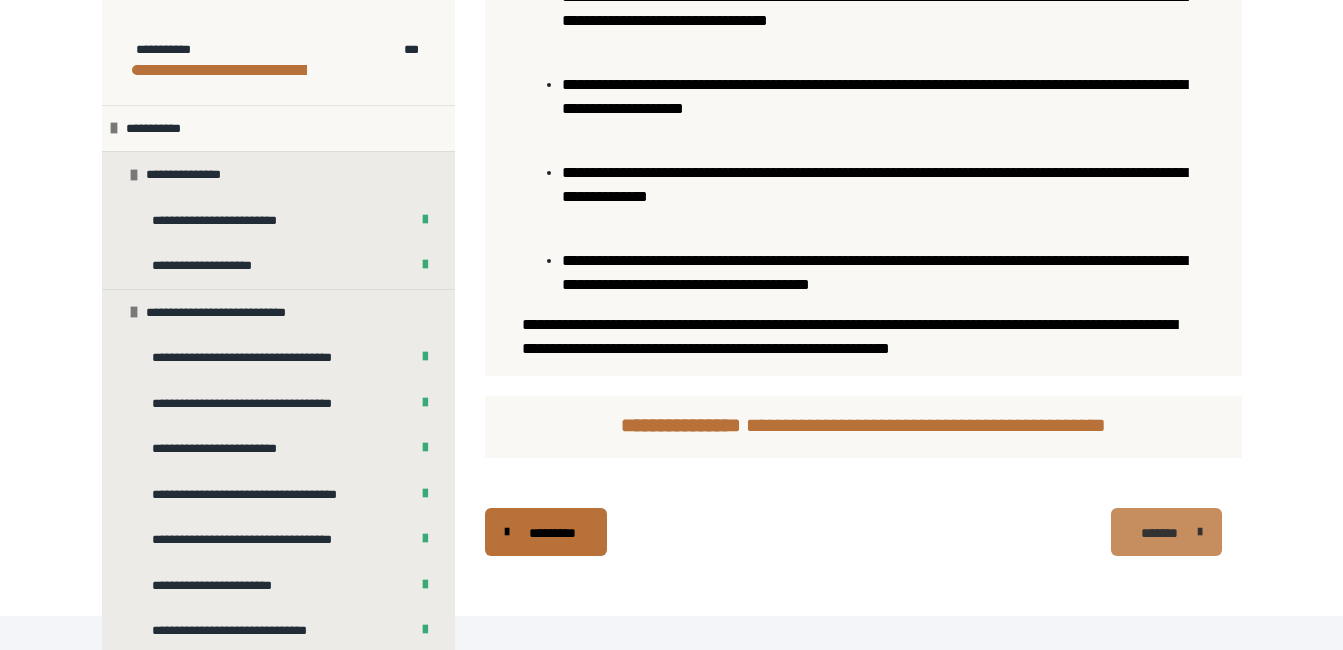 click on "*******" at bounding box center [1166, 532] 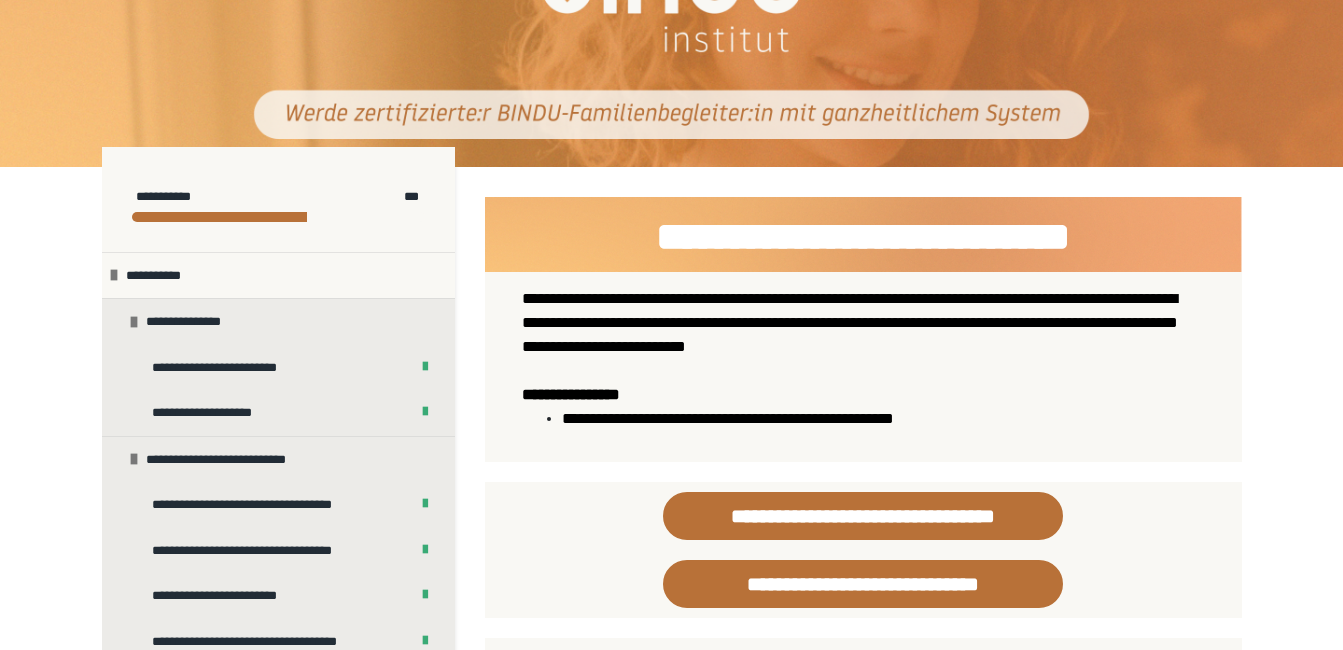 scroll, scrollTop: 105, scrollLeft: 0, axis: vertical 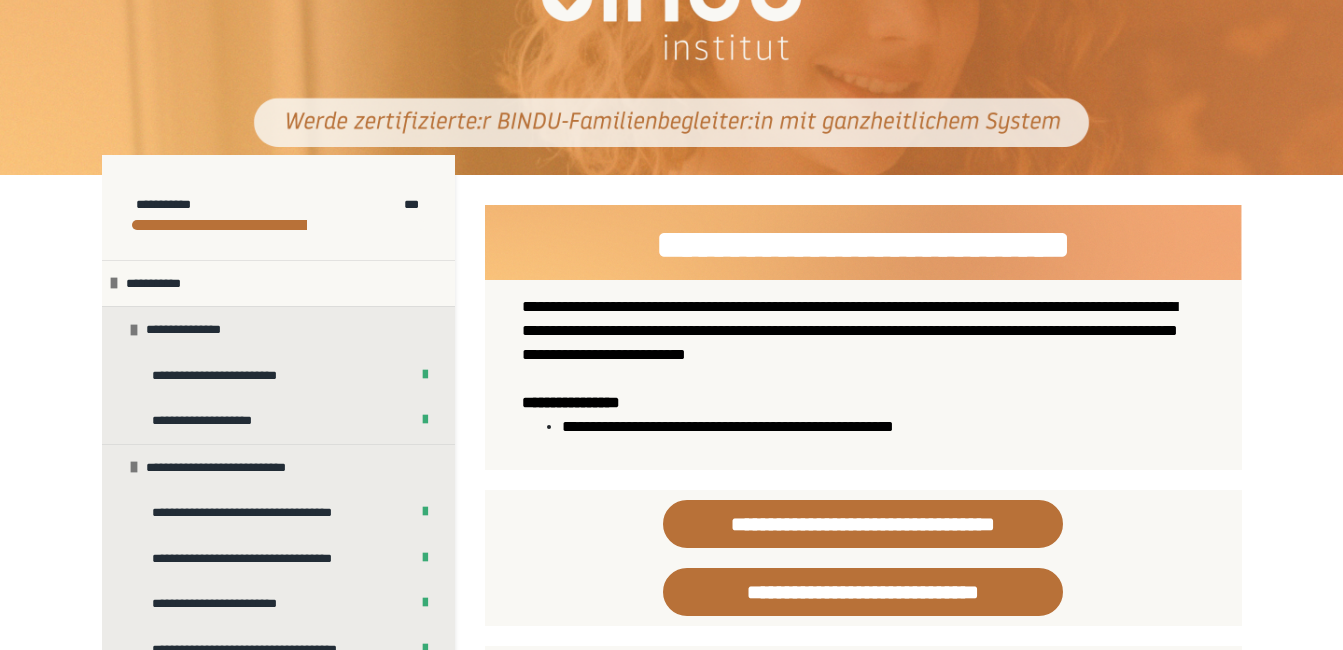 click at bounding box center [862, 379] 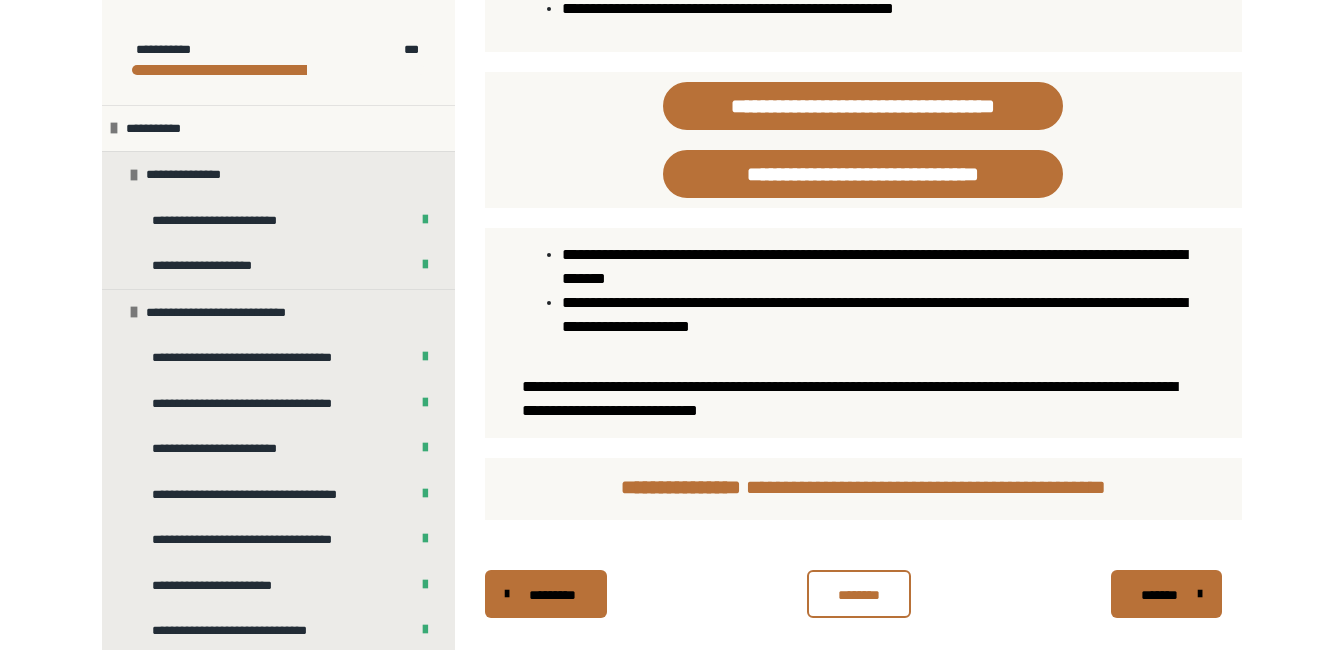 scroll, scrollTop: 557, scrollLeft: 0, axis: vertical 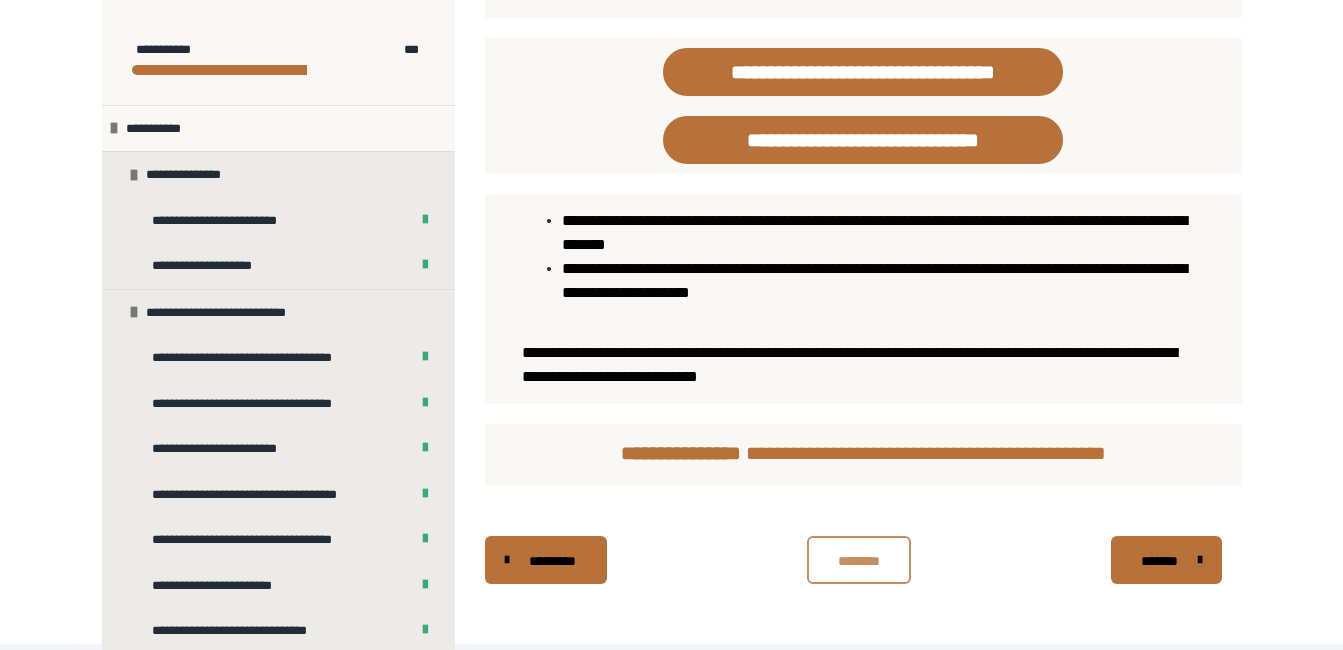 click on "********" at bounding box center [859, 561] 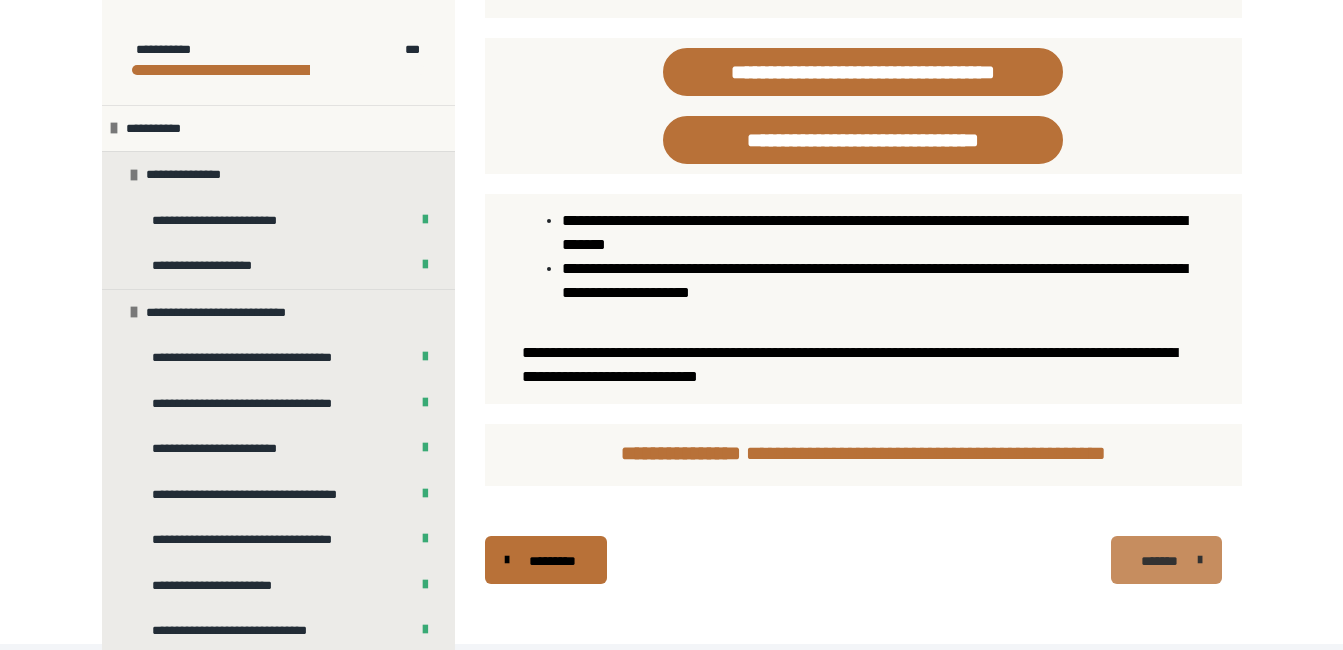 click on "*******" at bounding box center [1166, 560] 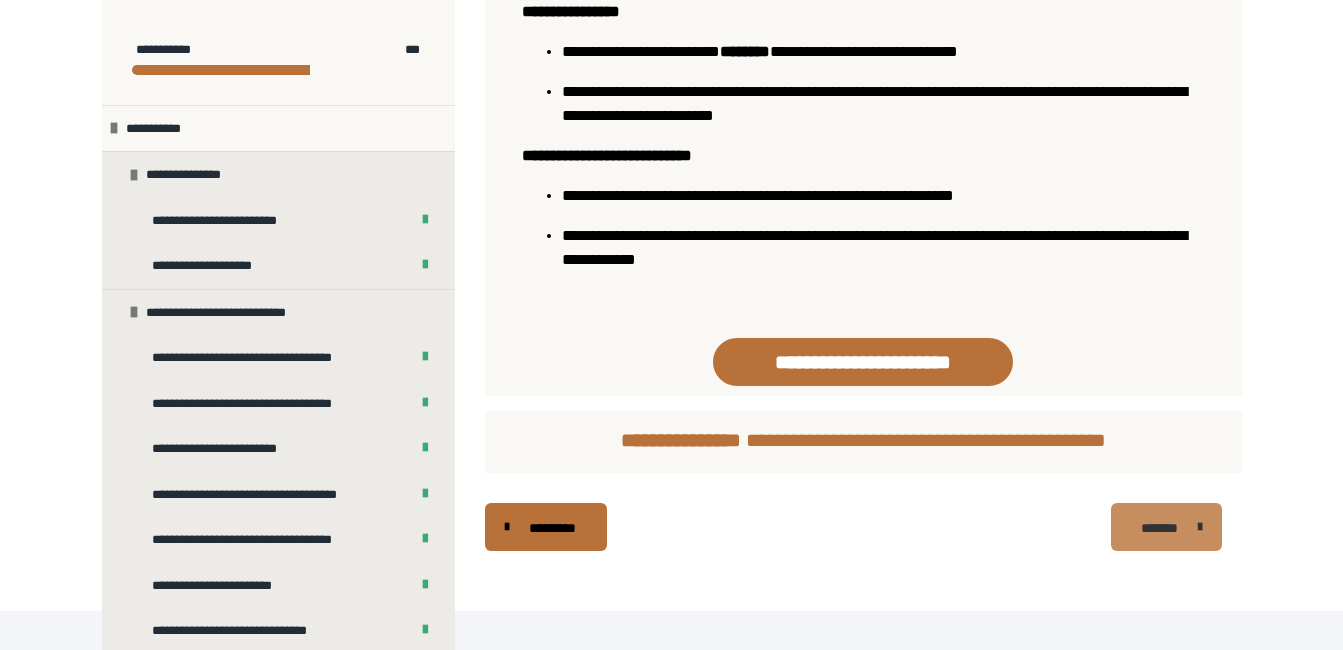 scroll, scrollTop: 1380, scrollLeft: 0, axis: vertical 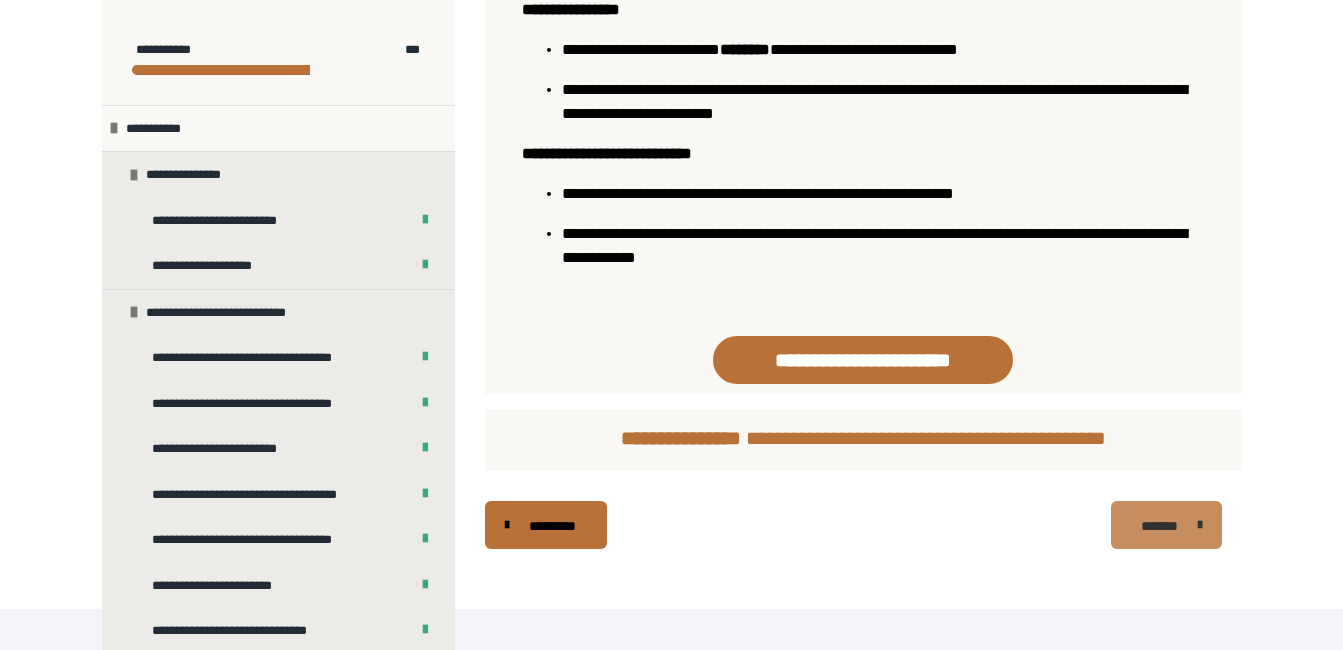 click on "*******" at bounding box center [1166, 525] 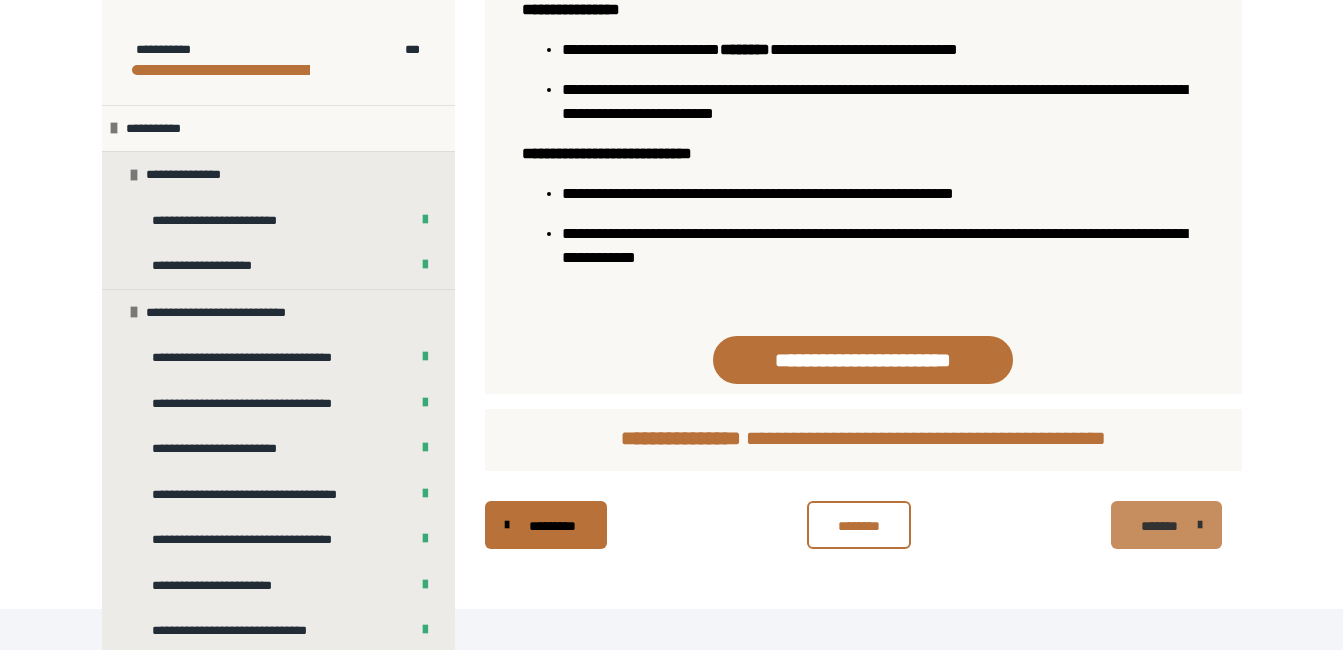 scroll, scrollTop: 340, scrollLeft: 0, axis: vertical 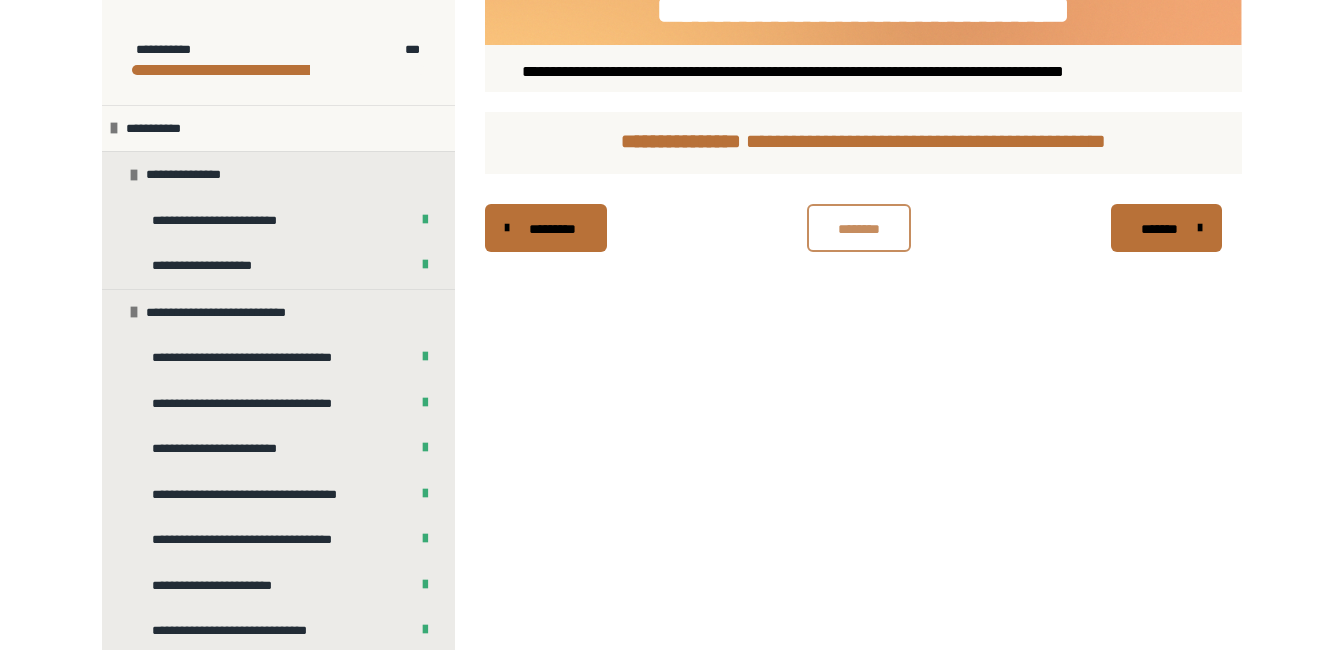 click on "********" at bounding box center (859, 229) 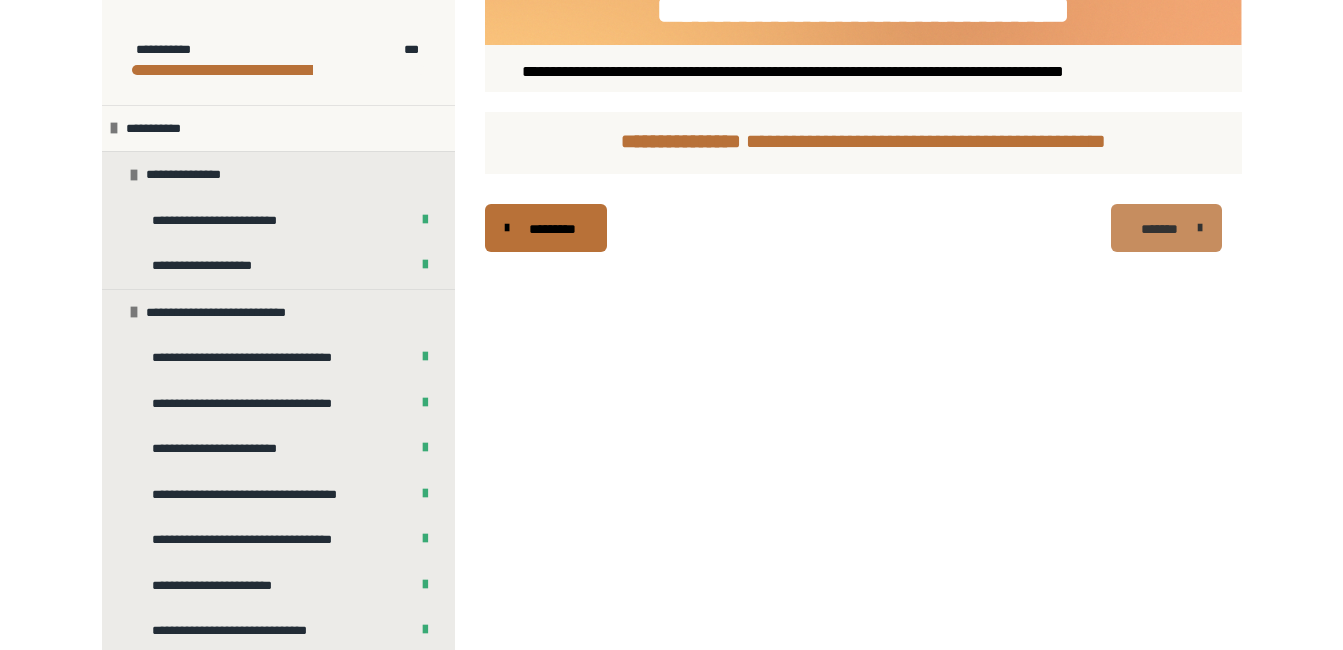 click on "*******" at bounding box center [1159, 229] 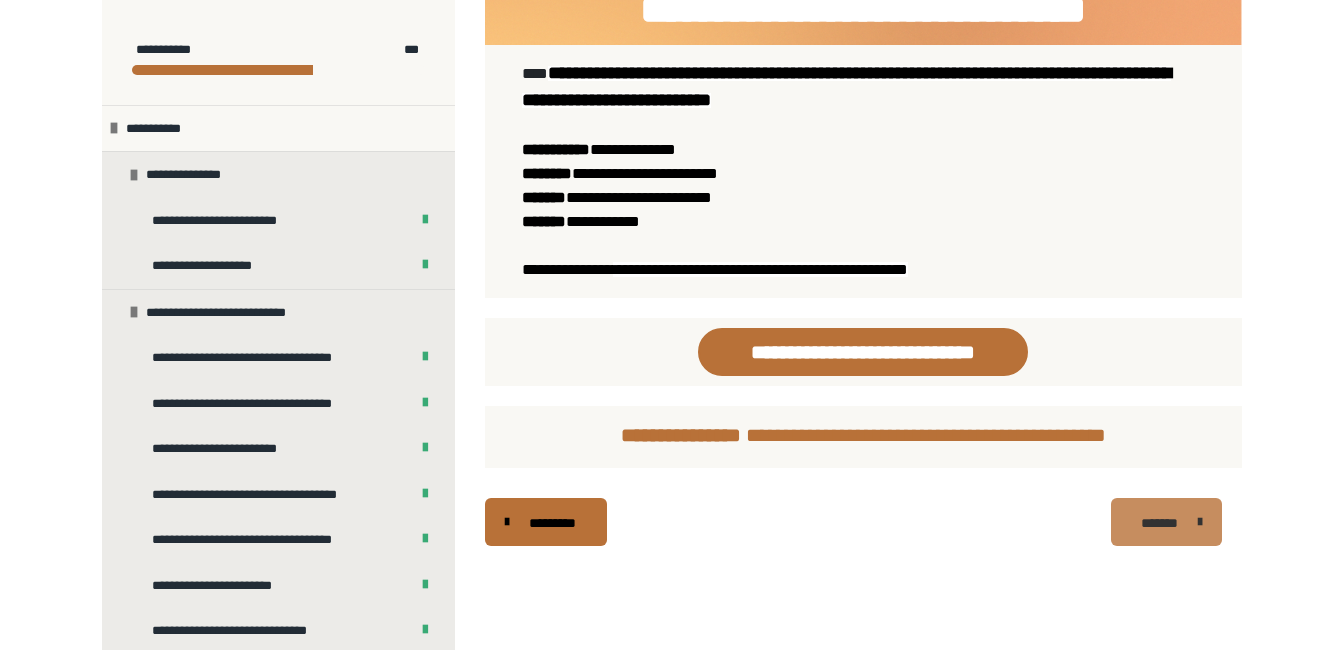 click on "*******" at bounding box center [1166, 522] 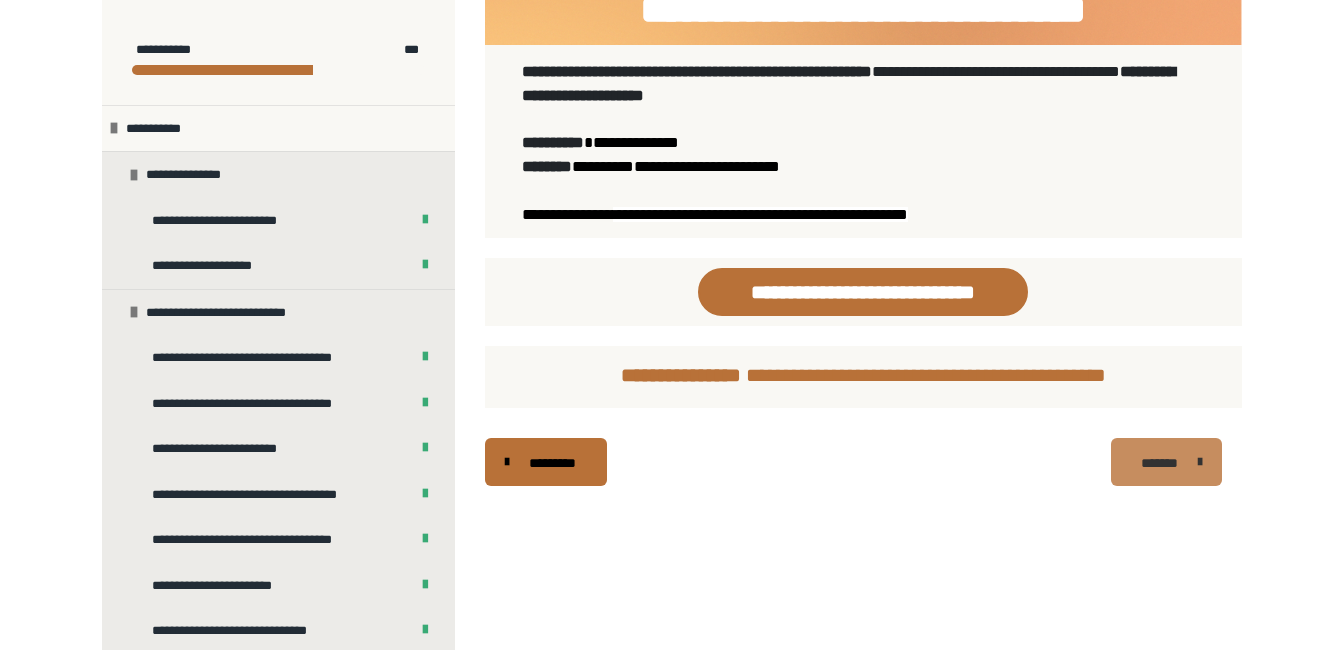 click on "*******" at bounding box center [1166, 462] 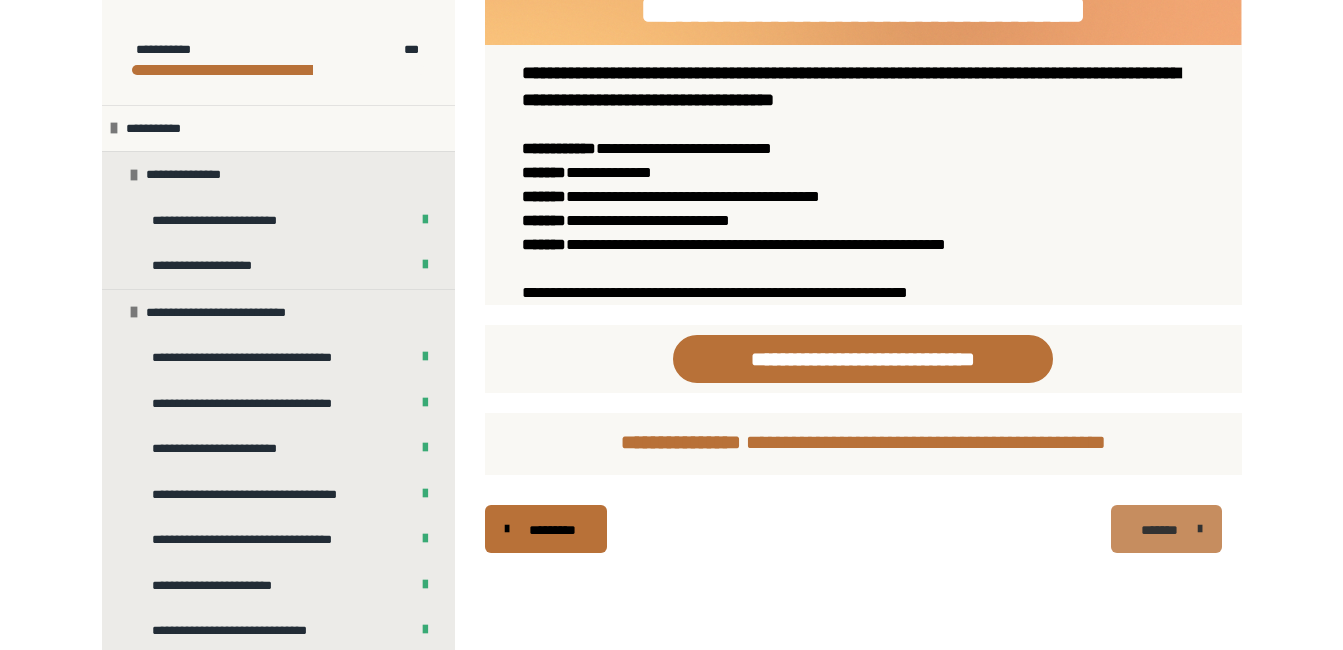click on "*******" at bounding box center (1159, 530) 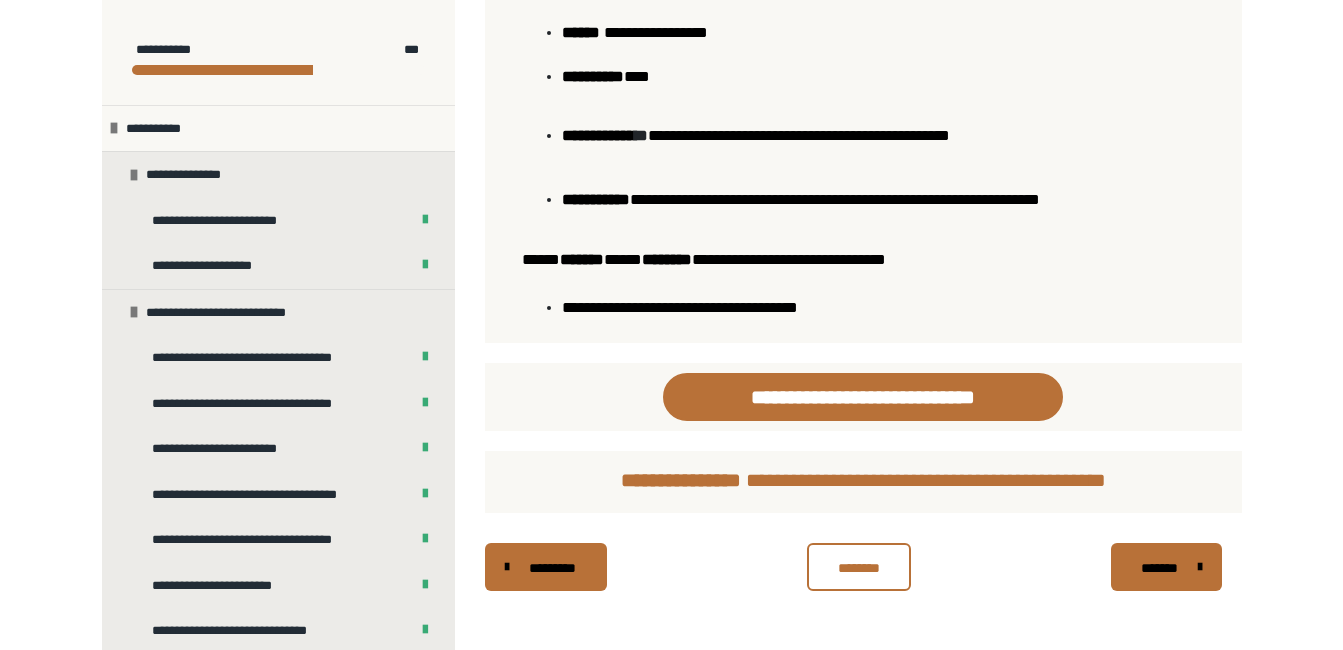 scroll, scrollTop: 433, scrollLeft: 0, axis: vertical 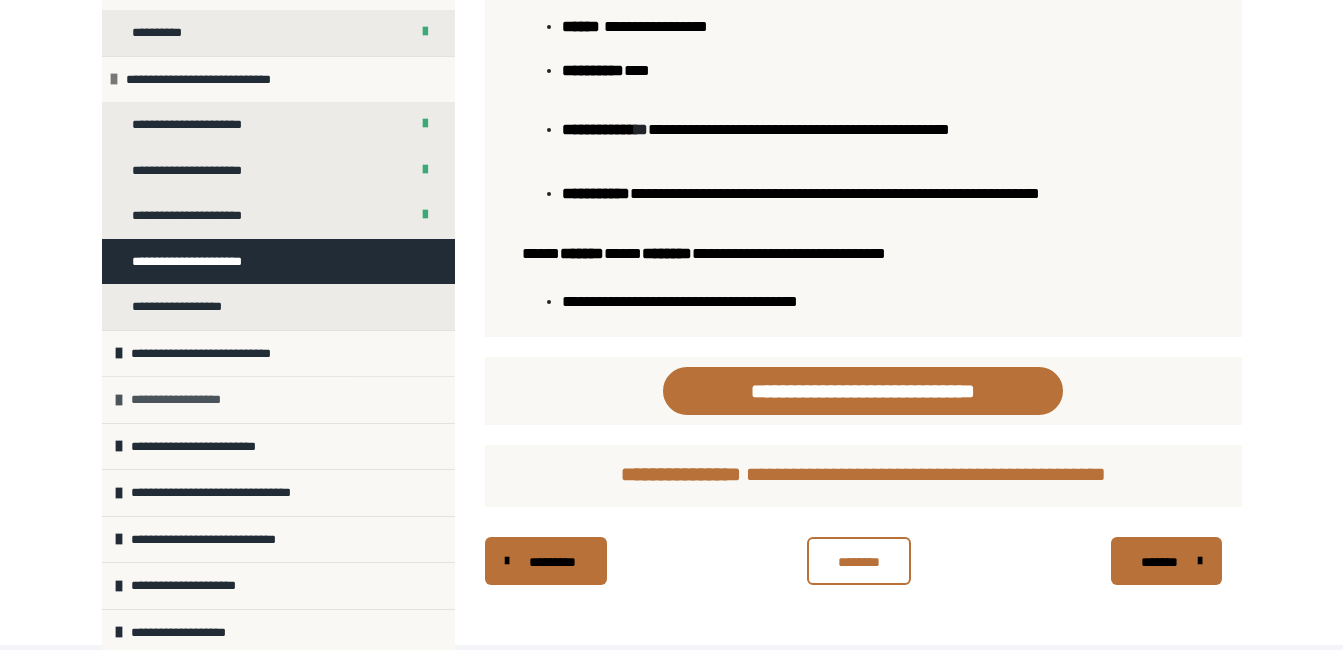 click on "**********" at bounding box center [278, 399] 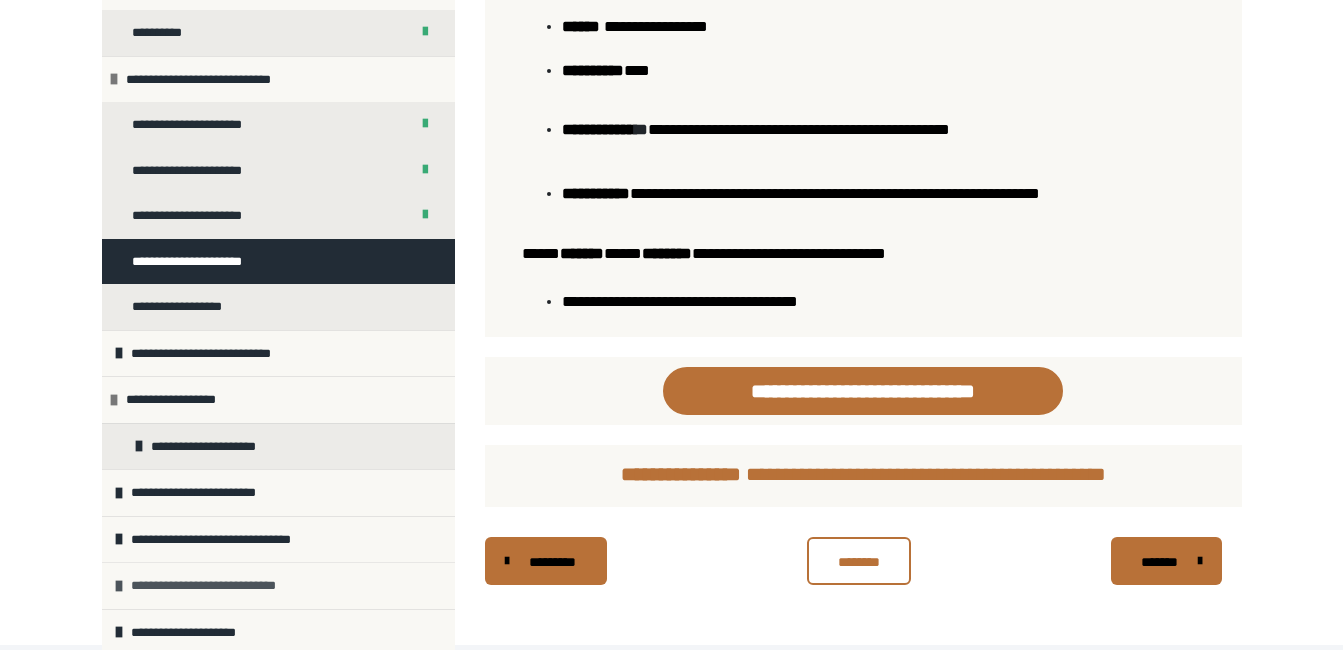 click on "**********" at bounding box center (215, 586) 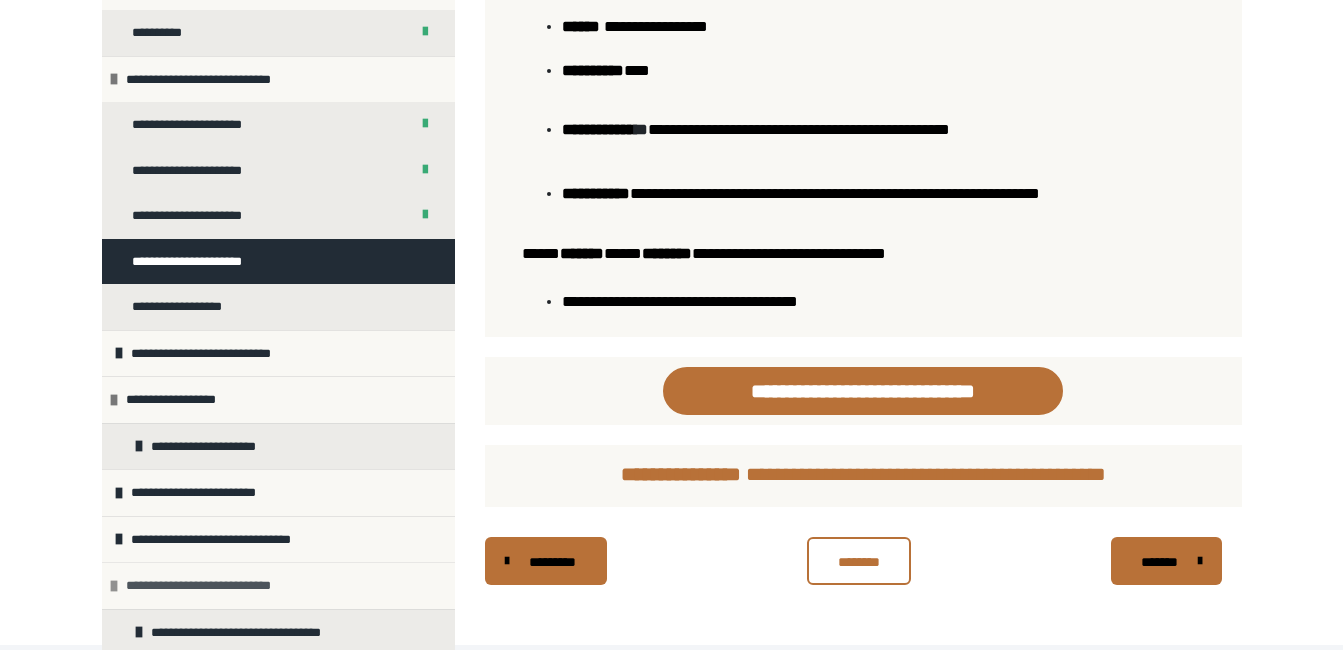 click on "**********" at bounding box center [210, 586] 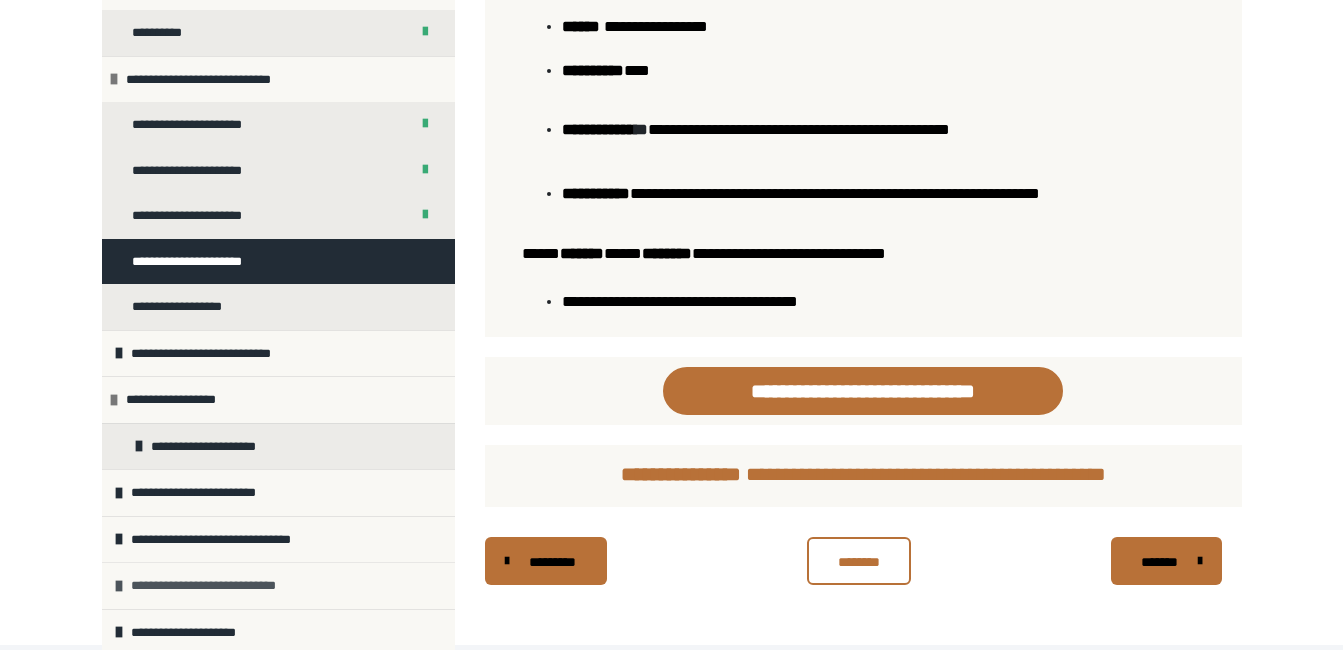 click on "**********" at bounding box center (215, 586) 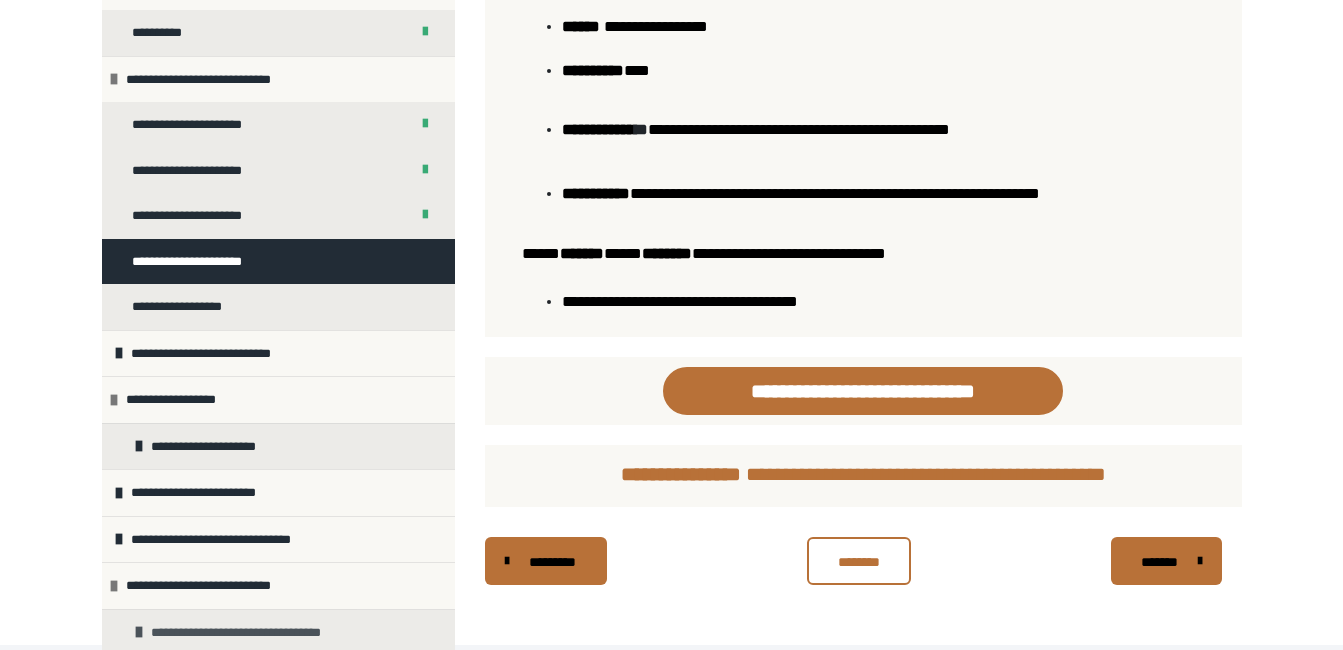 click on "**********" at bounding box center (278, 632) 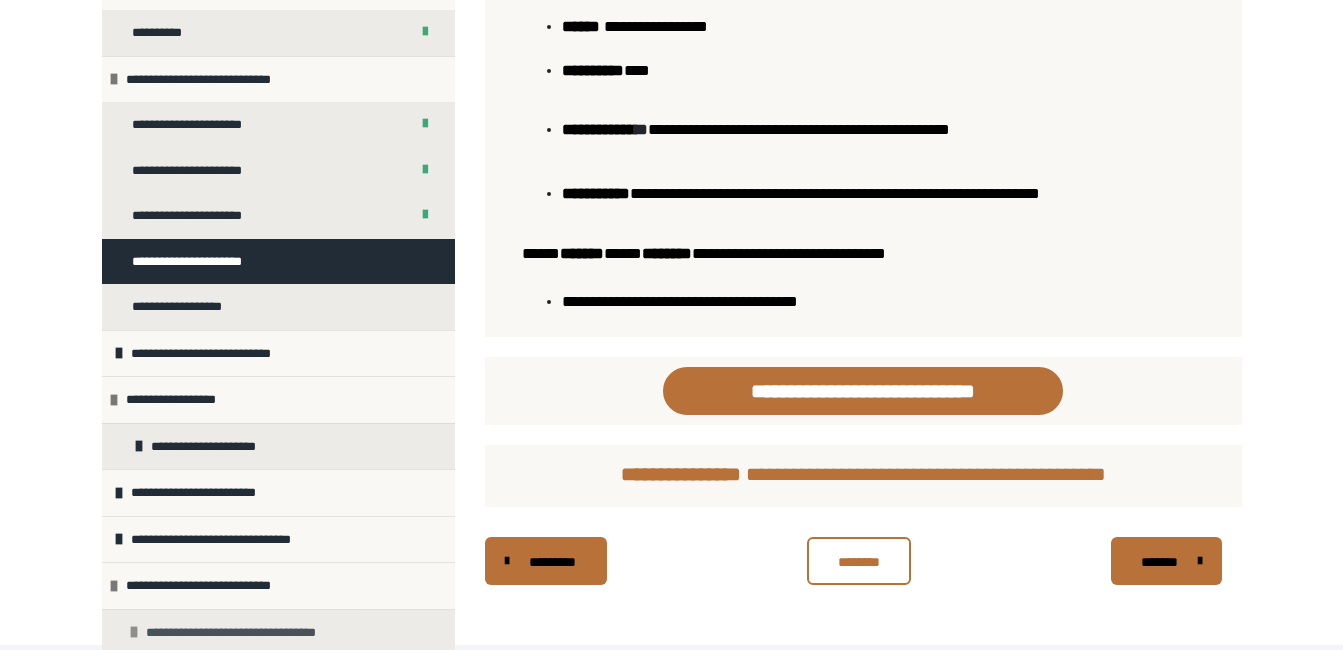 click on "**********" at bounding box center [243, 633] 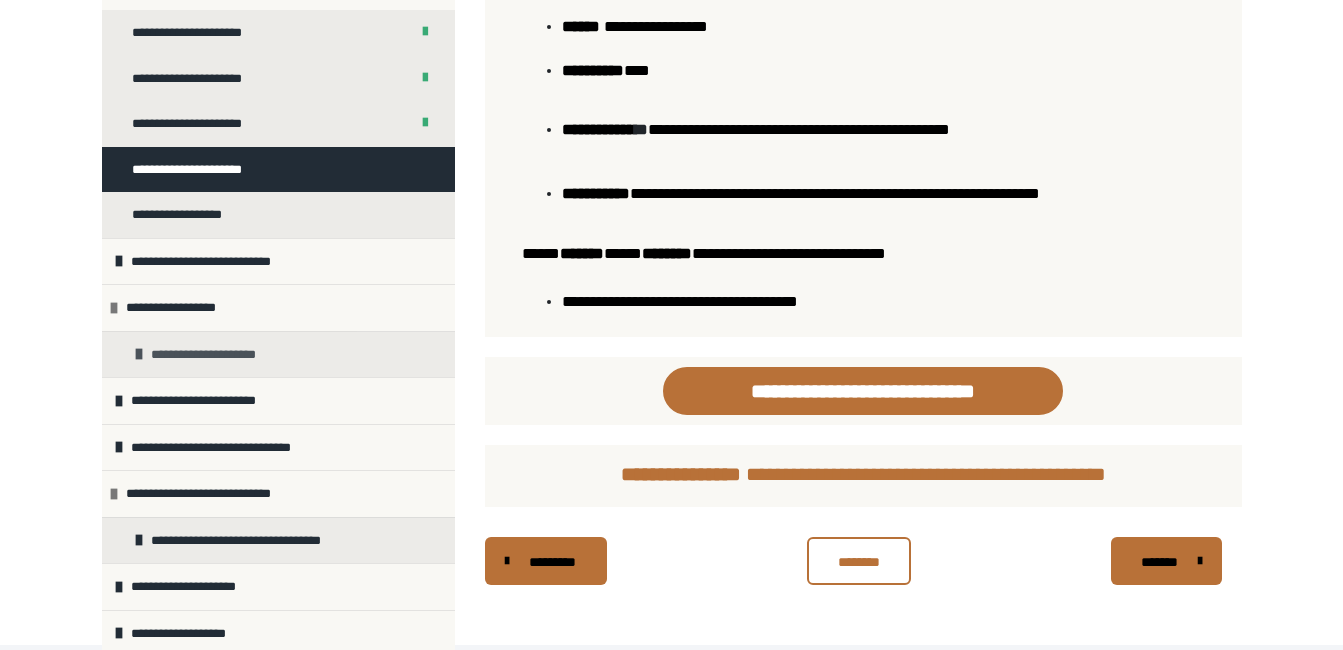scroll, scrollTop: 1305, scrollLeft: 0, axis: vertical 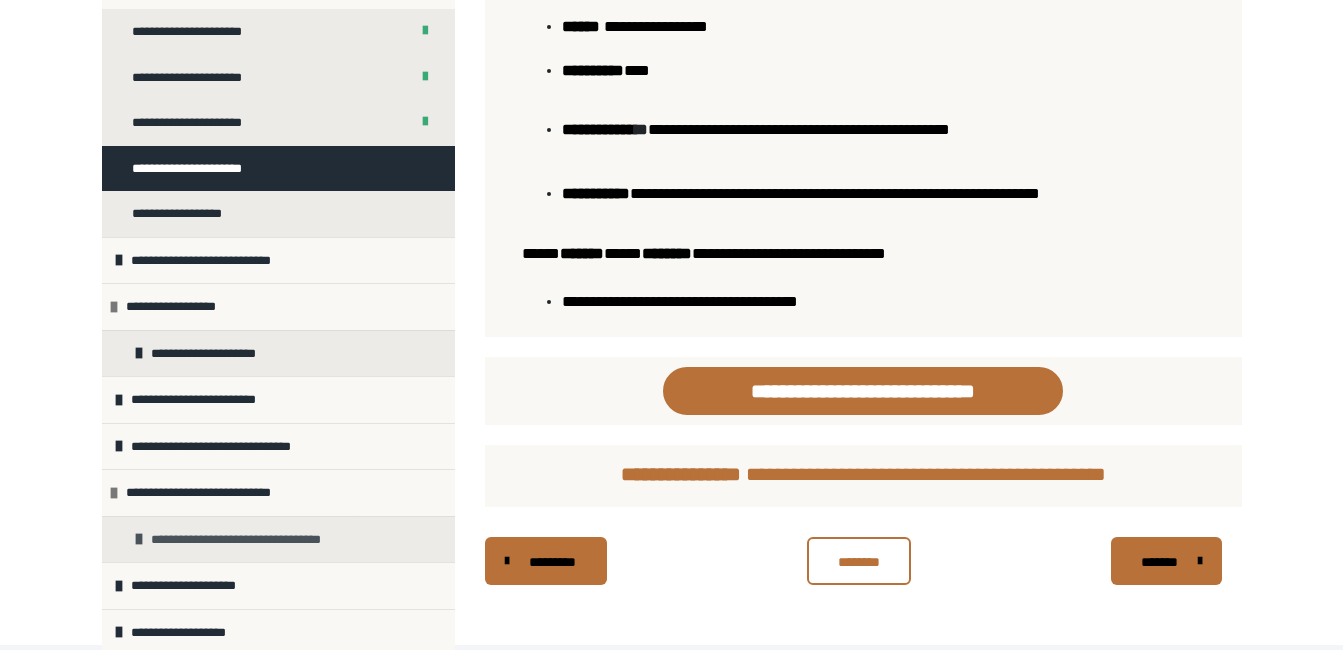 click on "**********" at bounding box center (248, 540) 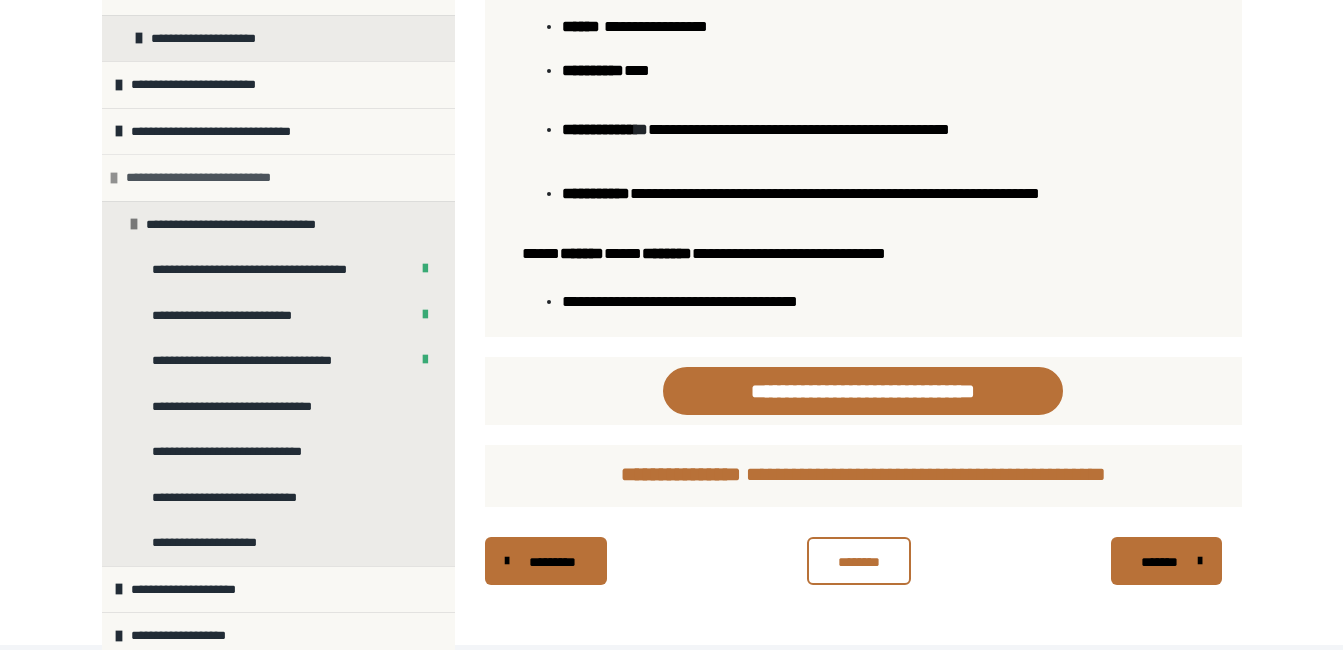 scroll, scrollTop: 1624, scrollLeft: 0, axis: vertical 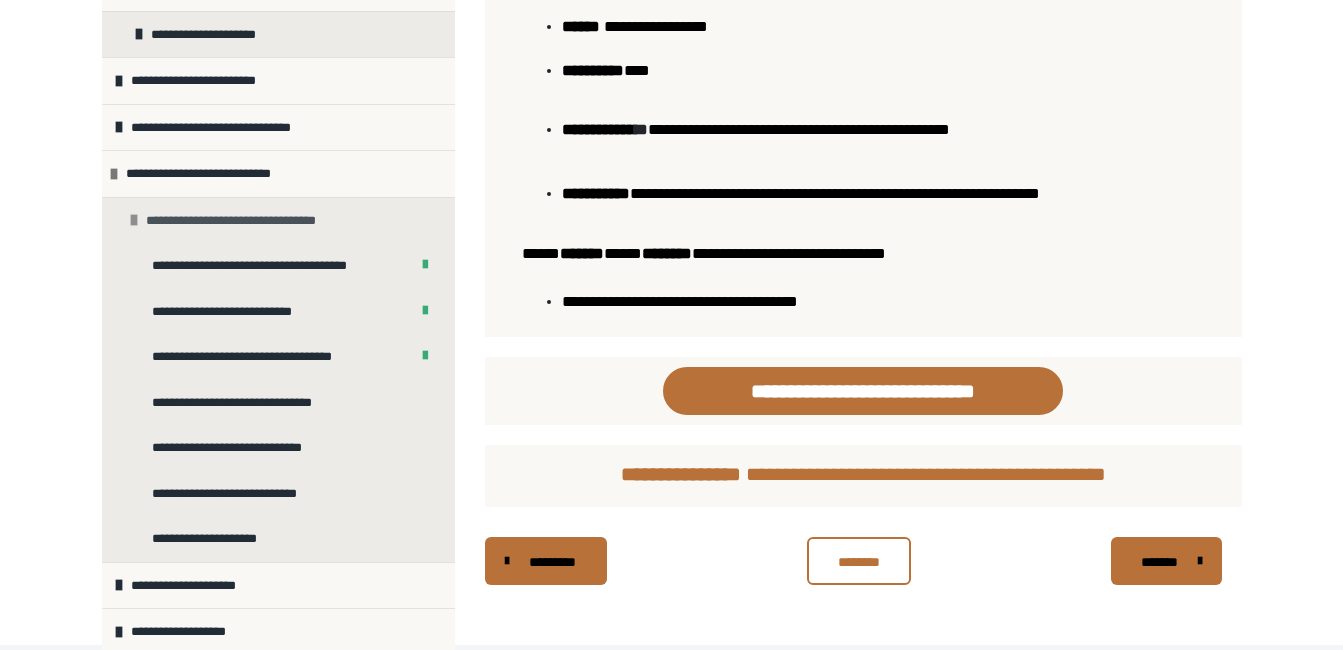click on "**********" at bounding box center (243, 221) 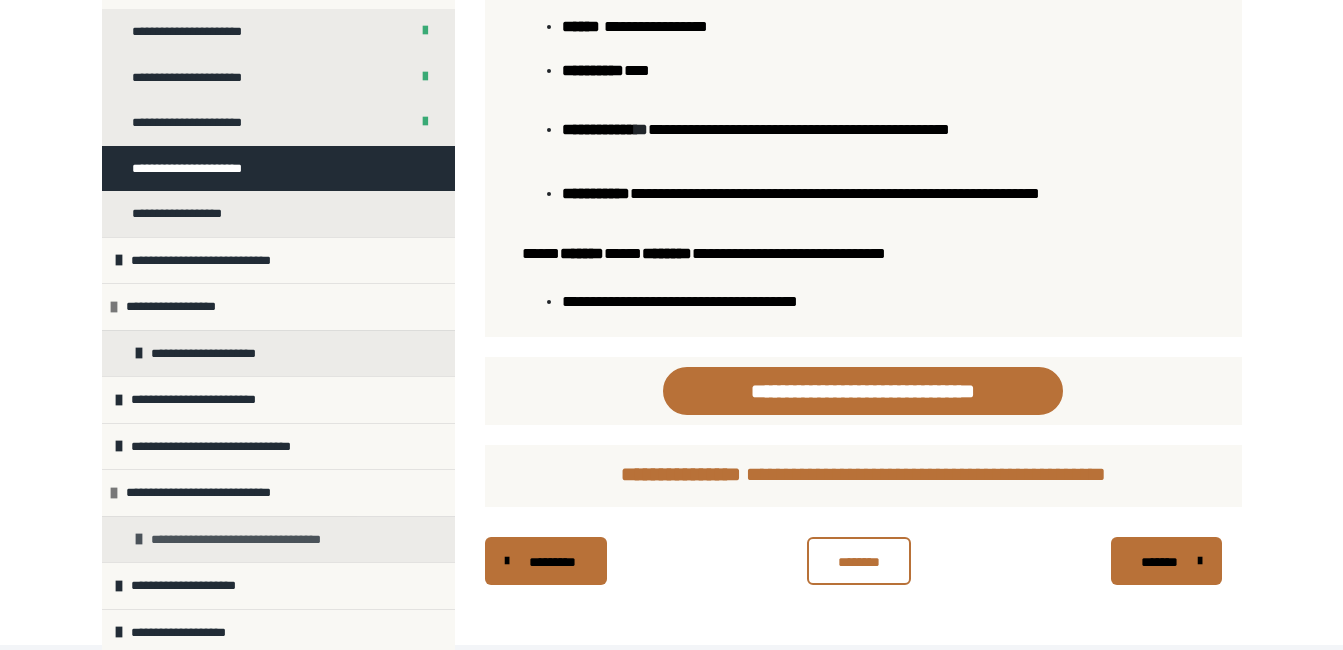 scroll, scrollTop: 1305, scrollLeft: 0, axis: vertical 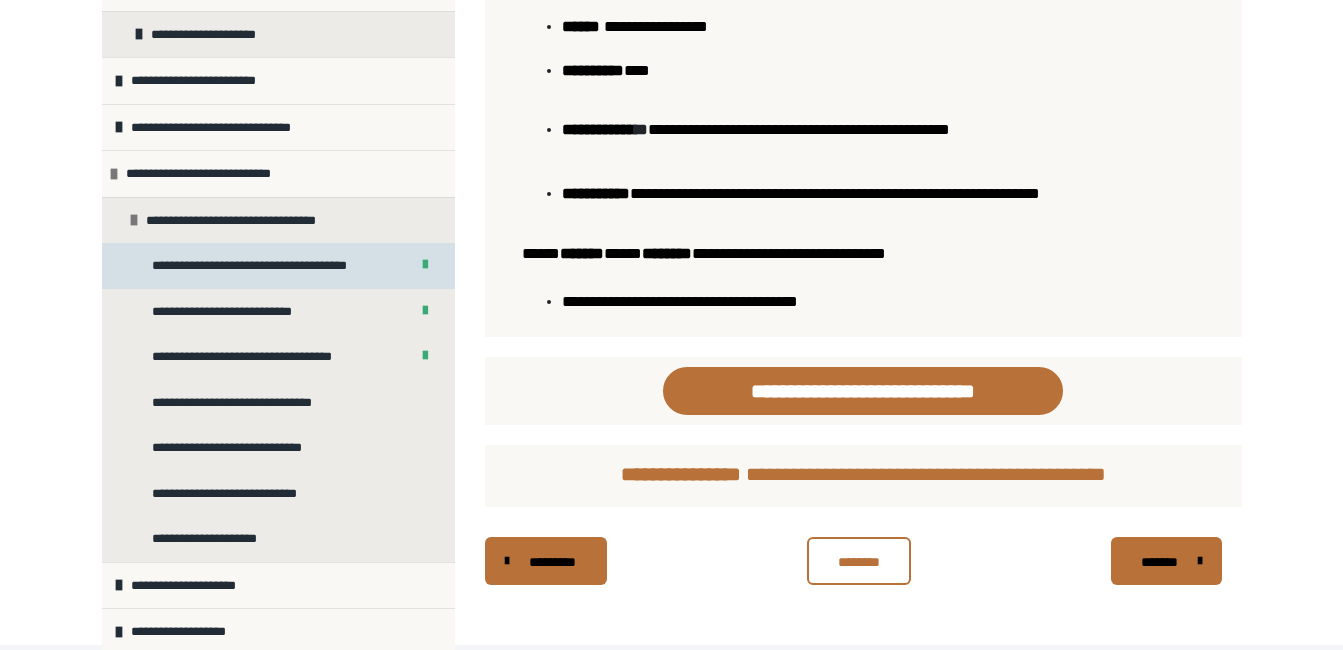 click on "**********" at bounding box center (263, 266) 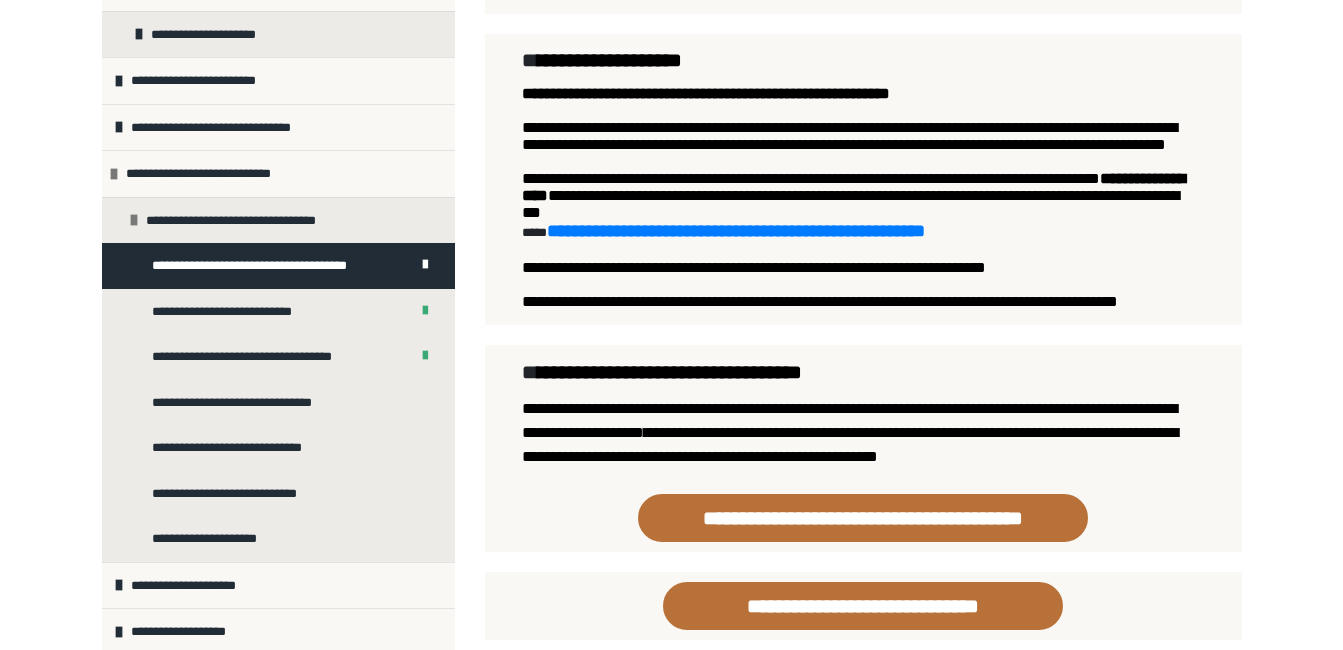 scroll, scrollTop: 1732, scrollLeft: 0, axis: vertical 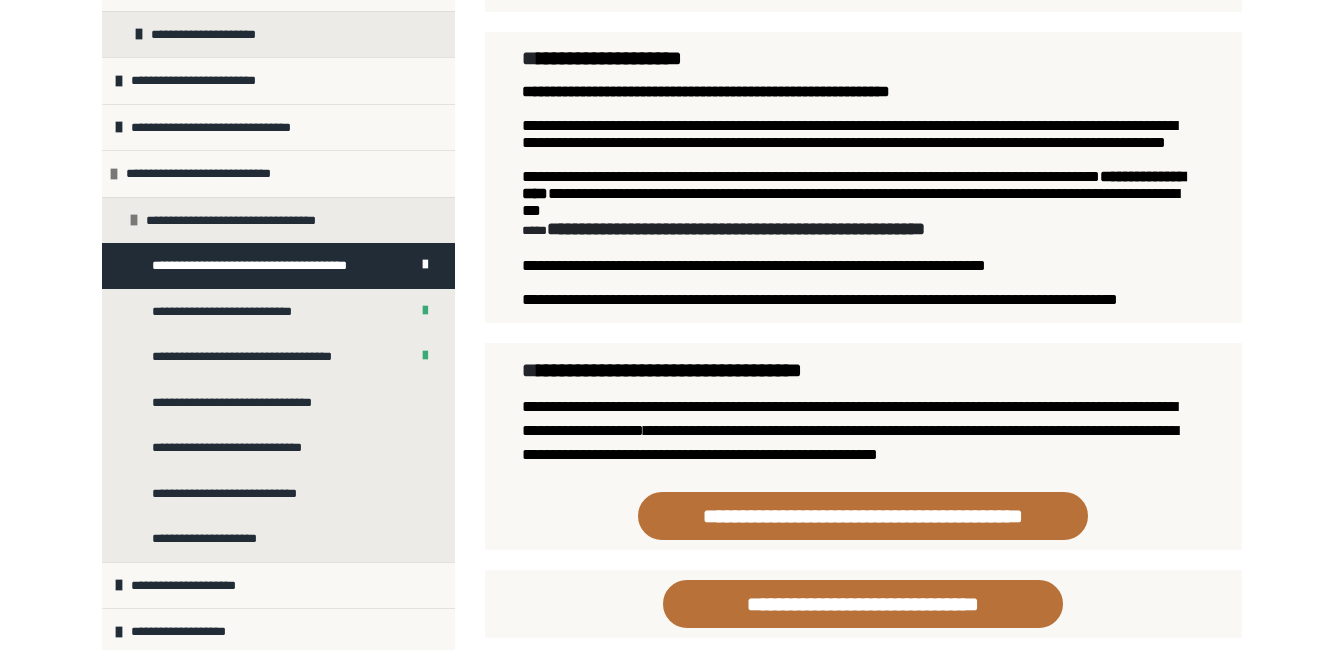 click on "**********" at bounding box center (883, 229) 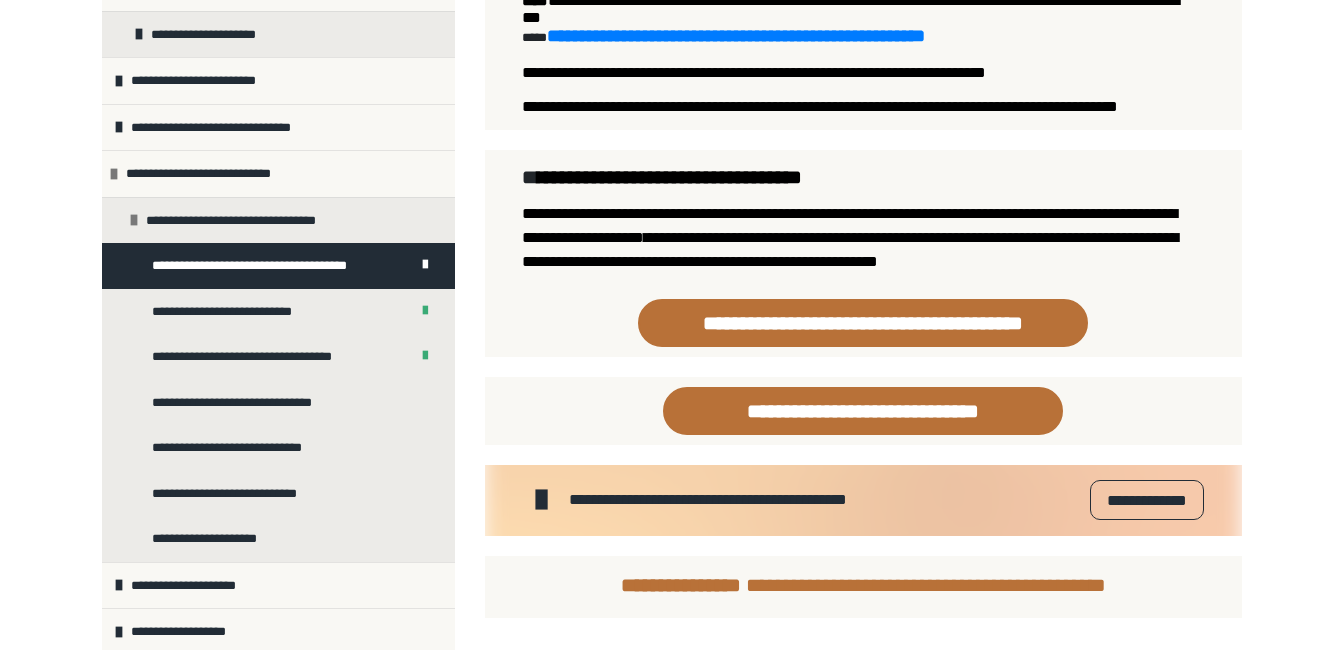 scroll, scrollTop: 1920, scrollLeft: 0, axis: vertical 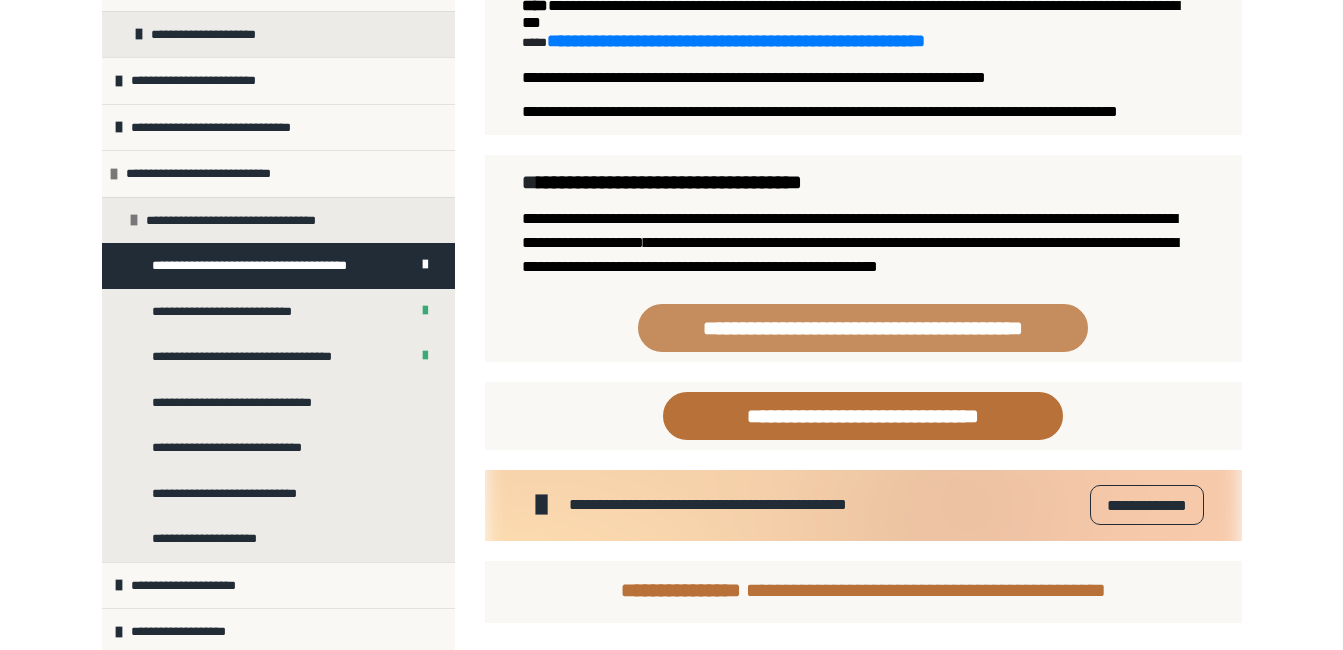click on "**********" at bounding box center [863, 328] 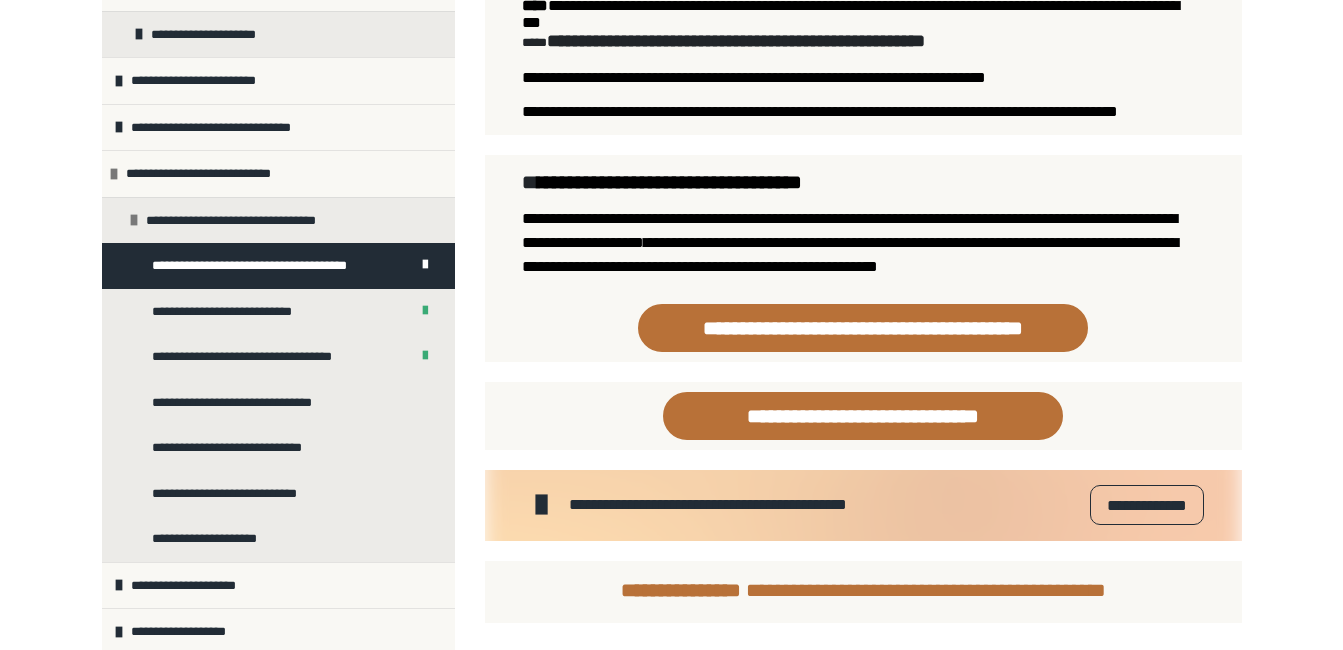 scroll, scrollTop: 2201, scrollLeft: 0, axis: vertical 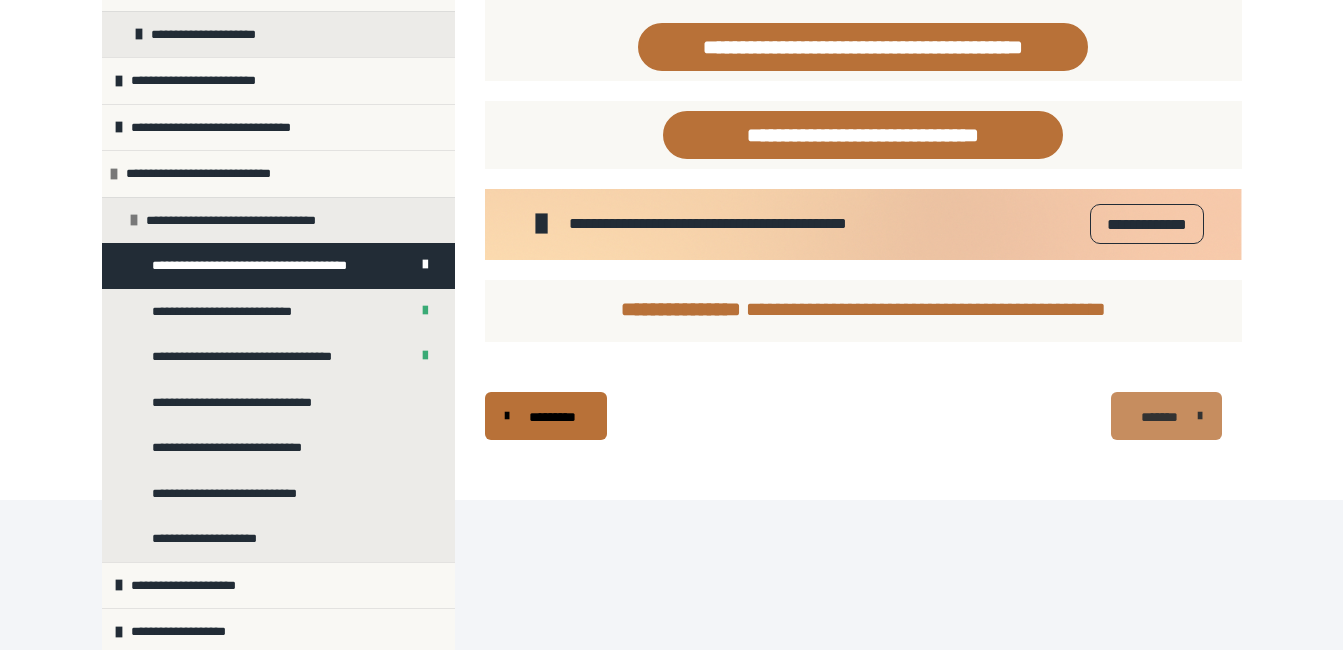 click on "*******" at bounding box center [1159, 417] 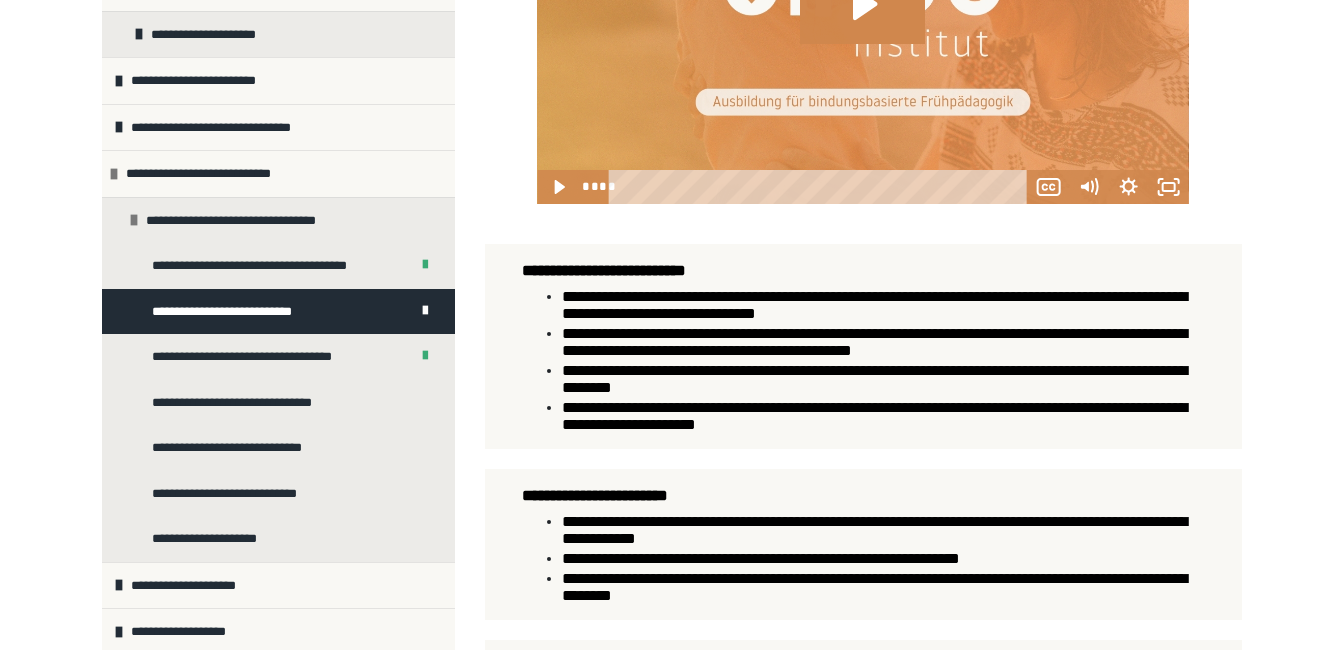 scroll, scrollTop: 1406, scrollLeft: 0, axis: vertical 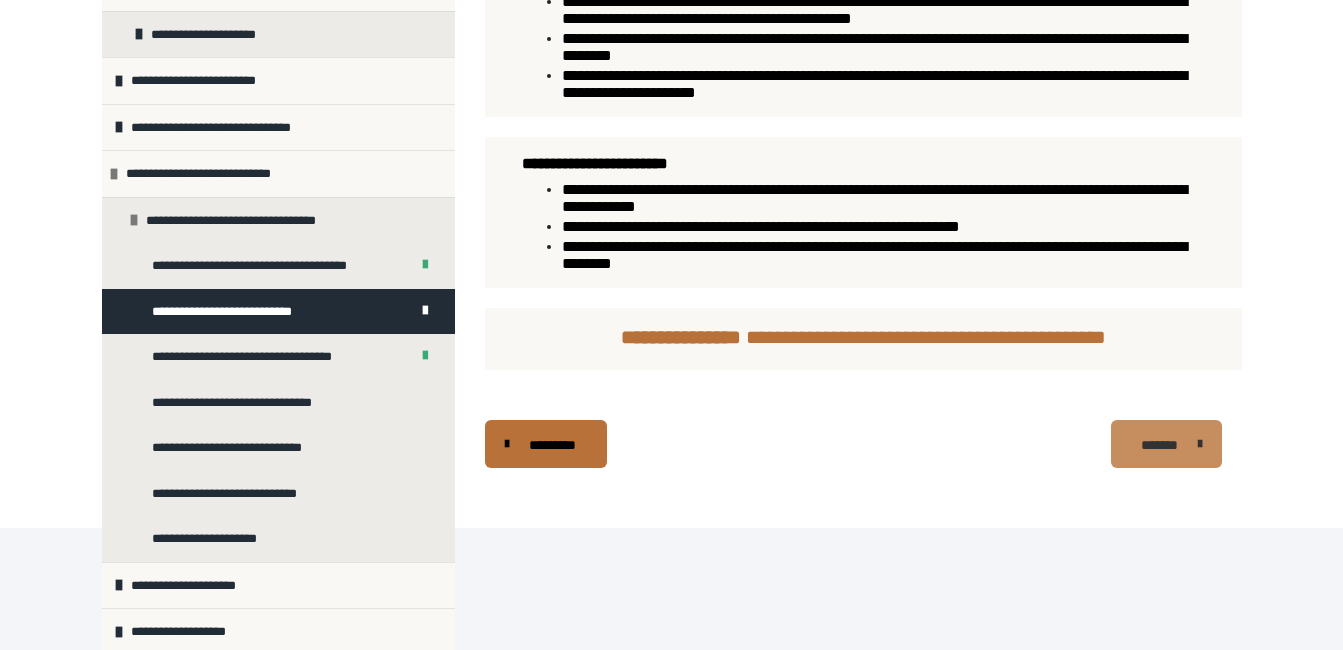 click on "*******" at bounding box center (1159, 445) 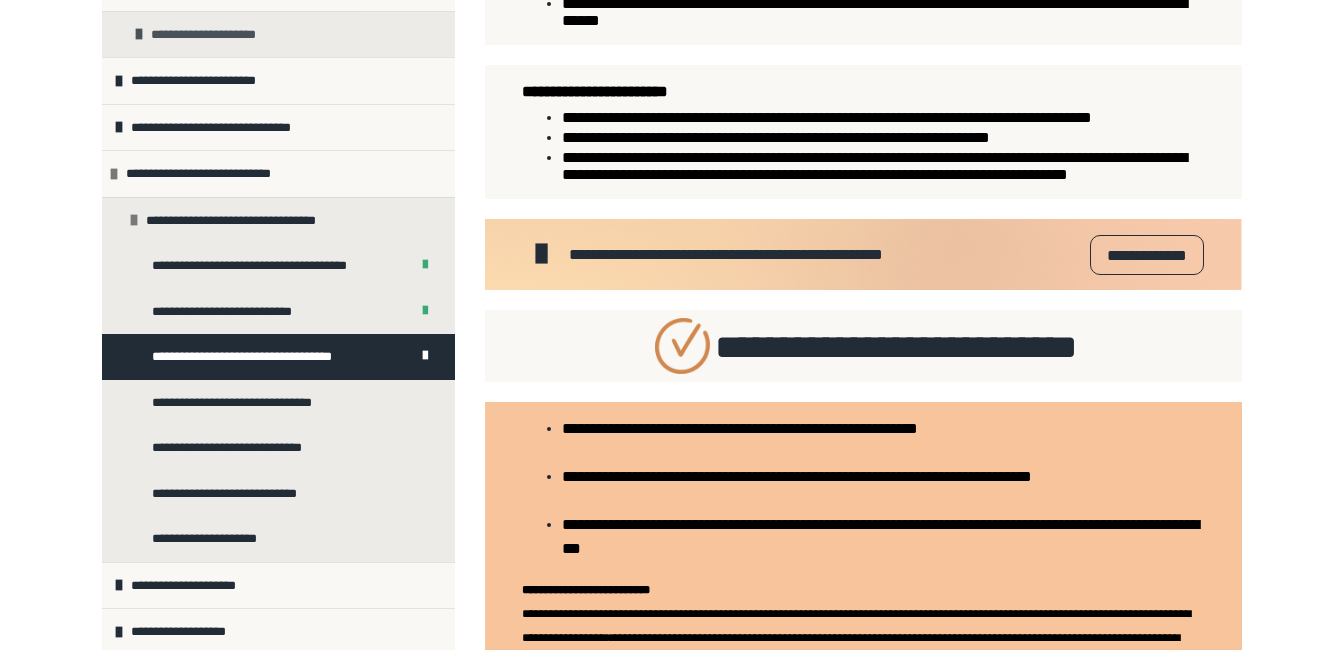 click on "**********" at bounding box center (214, 35) 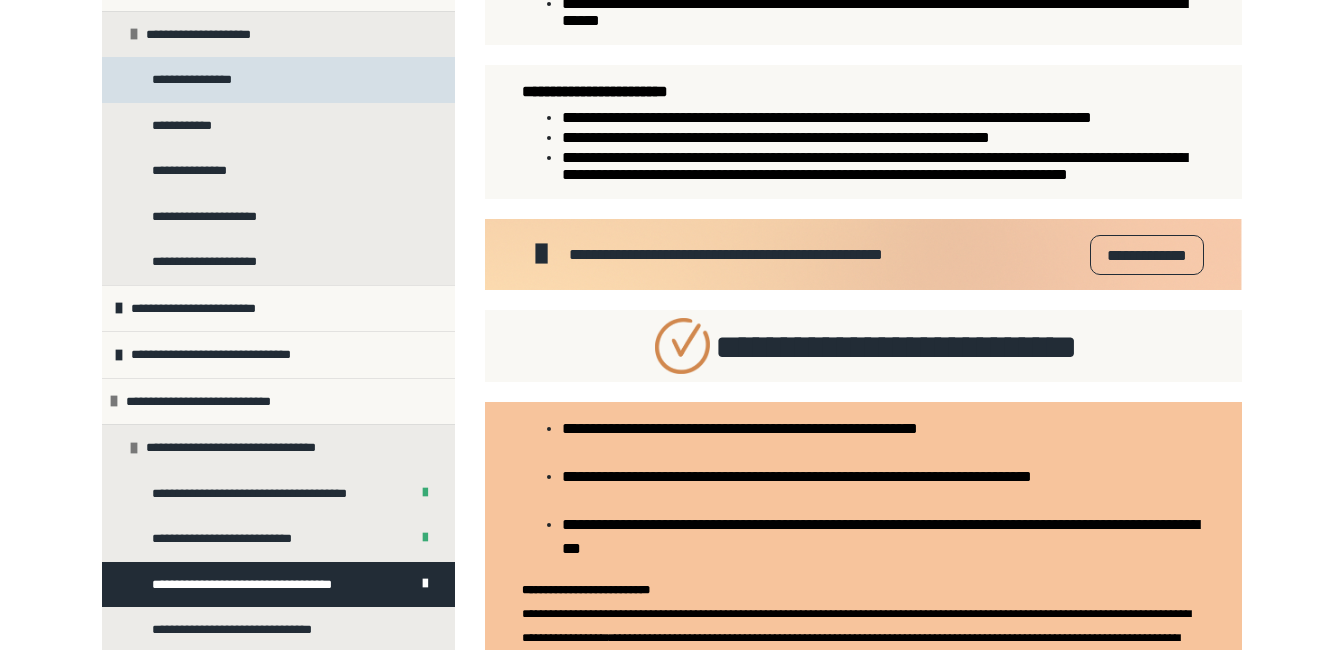 click on "**********" at bounding box center [196, 80] 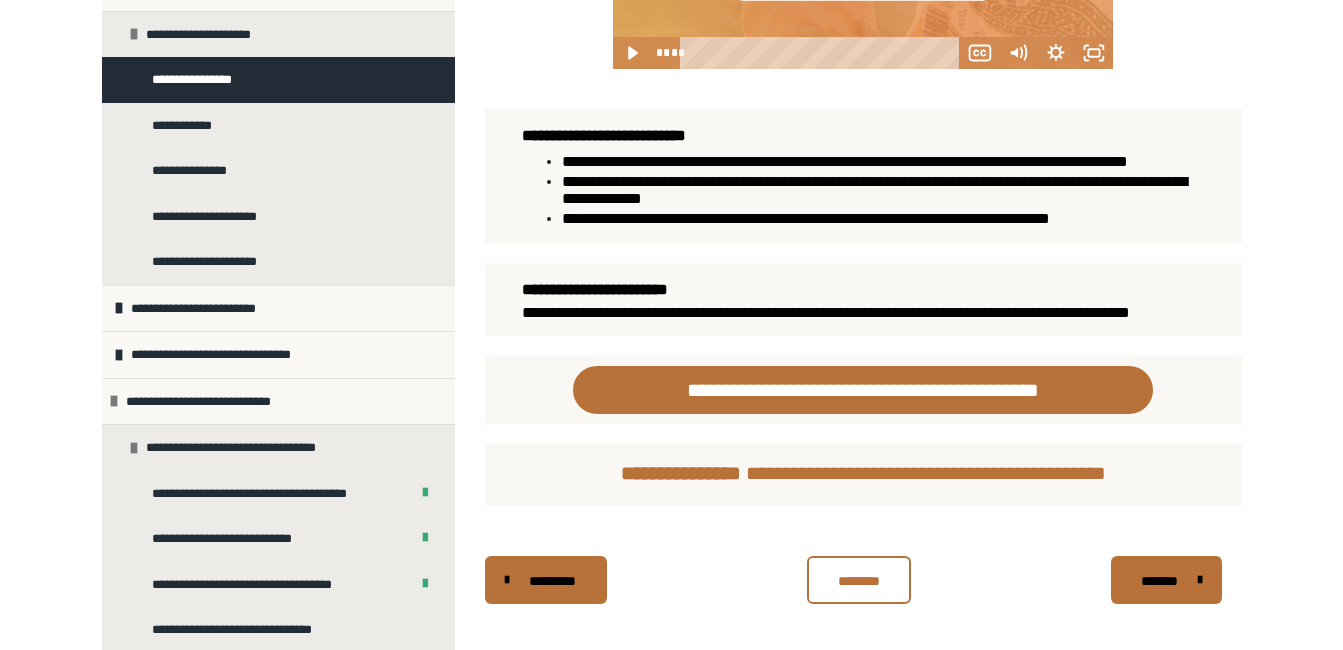 scroll, scrollTop: 932, scrollLeft: 0, axis: vertical 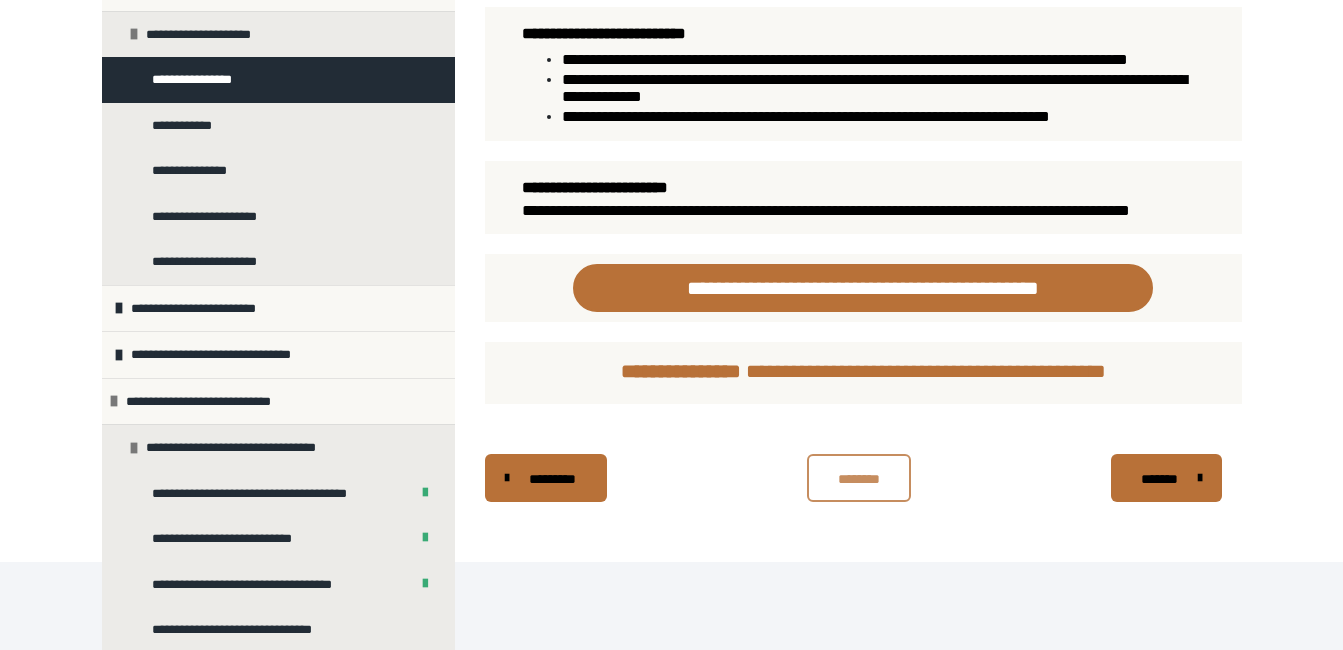 click on "********" at bounding box center [859, 478] 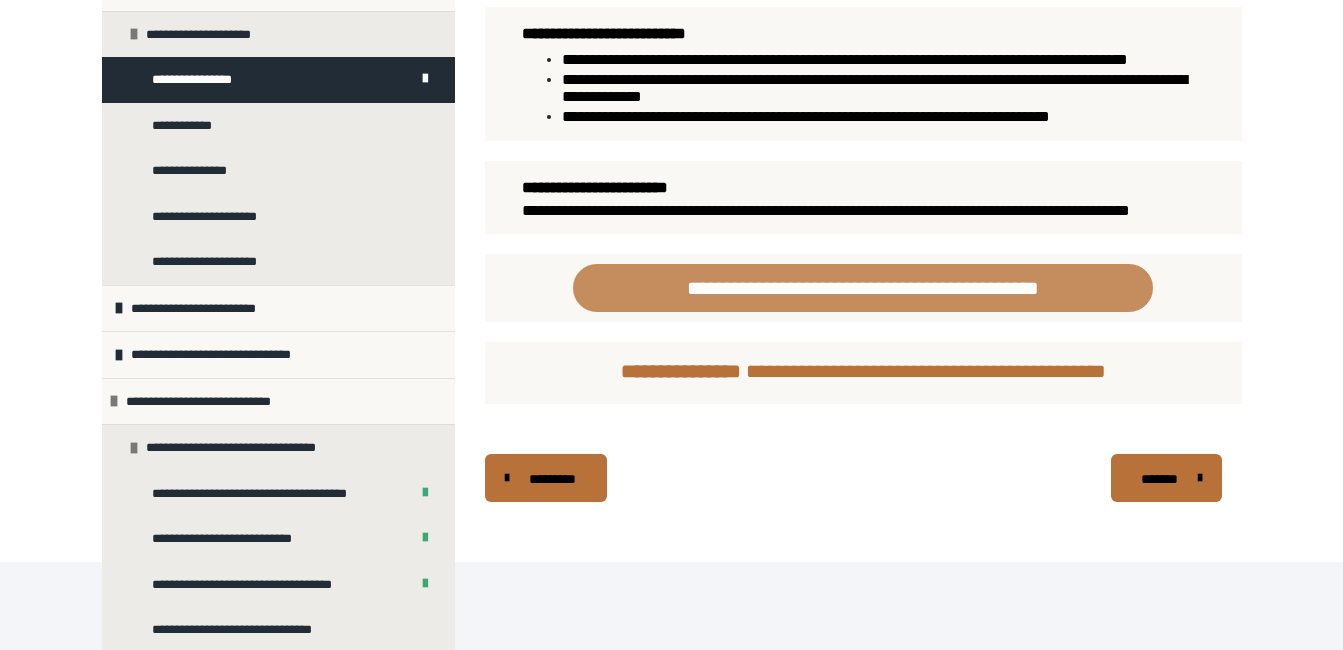 click on "**********" at bounding box center [863, 288] 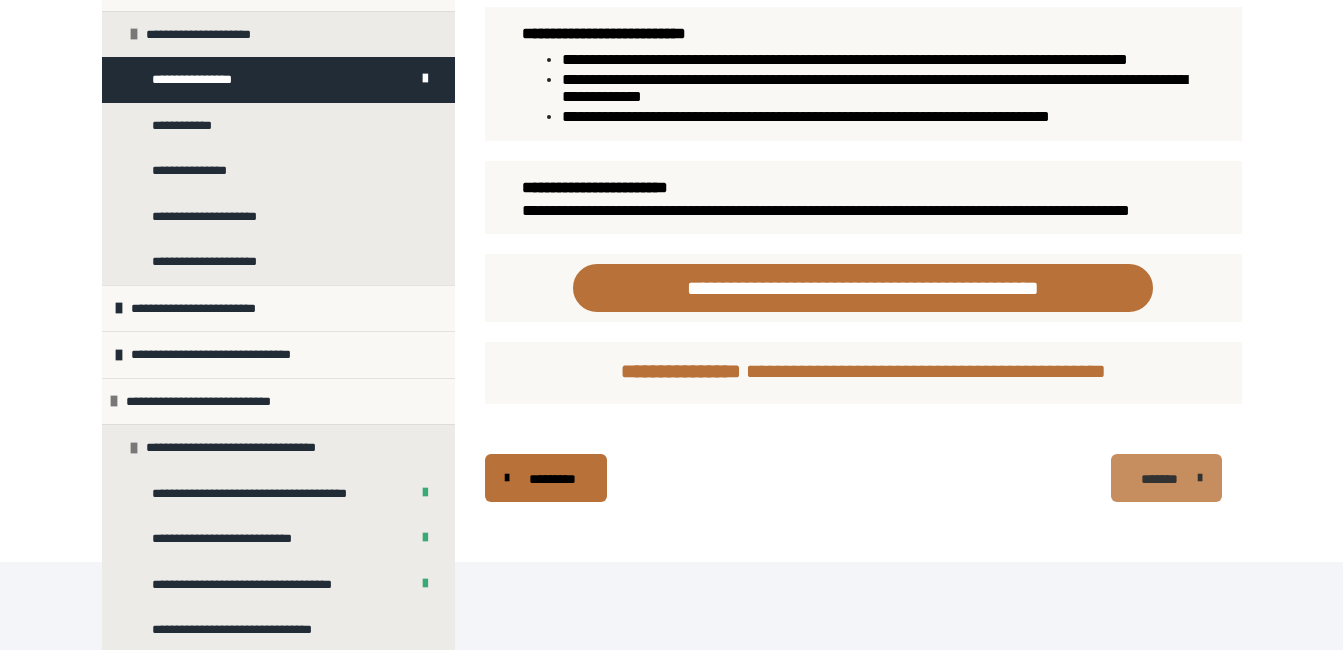 click on "*******" at bounding box center [1159, 479] 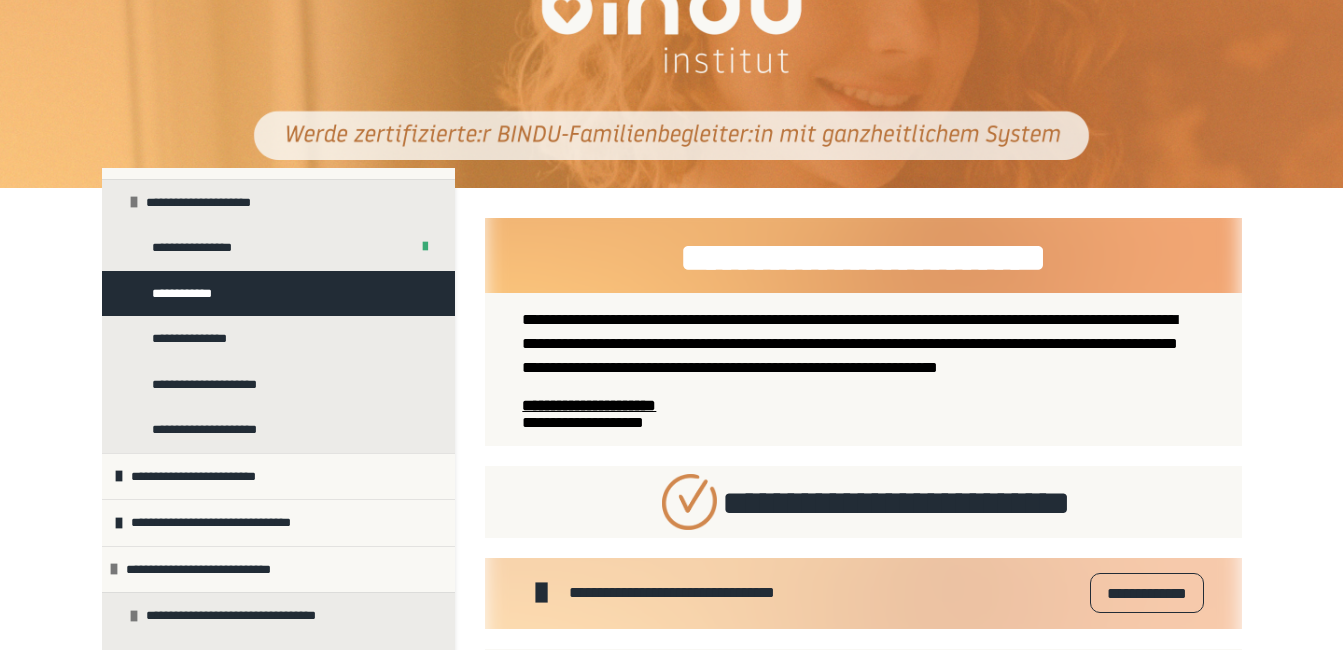scroll, scrollTop: 22, scrollLeft: 0, axis: vertical 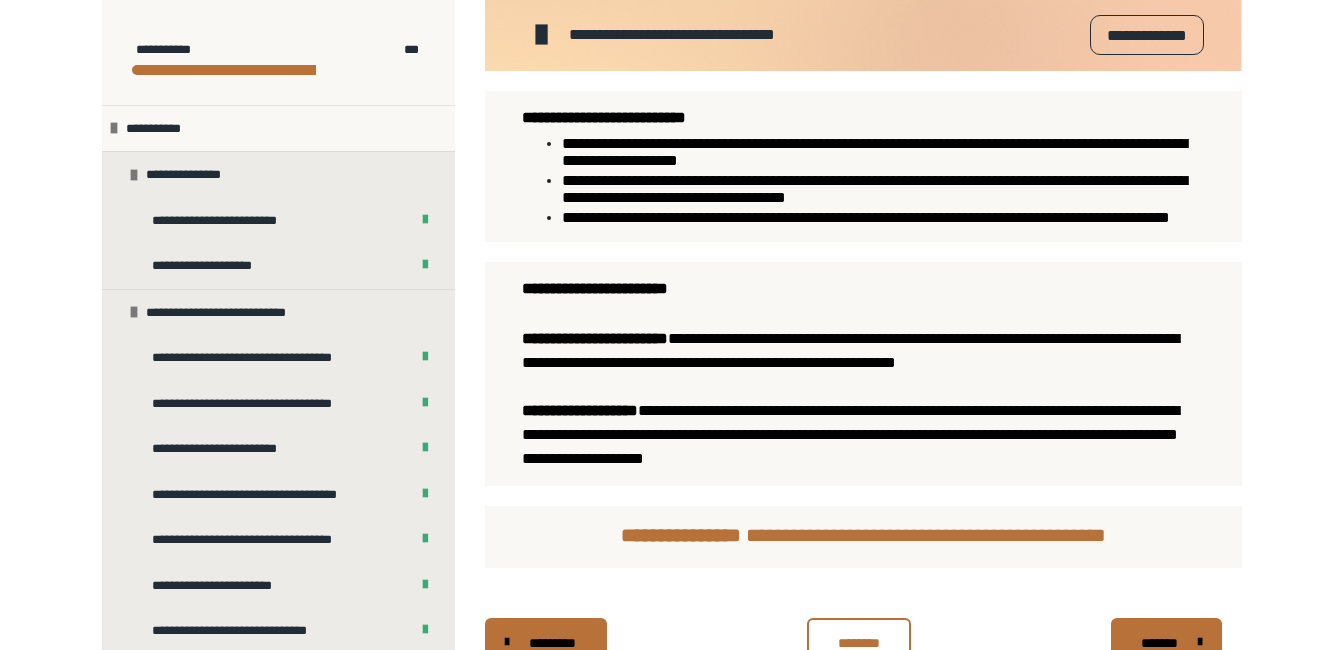 click on "**********" at bounding box center [863, 35] 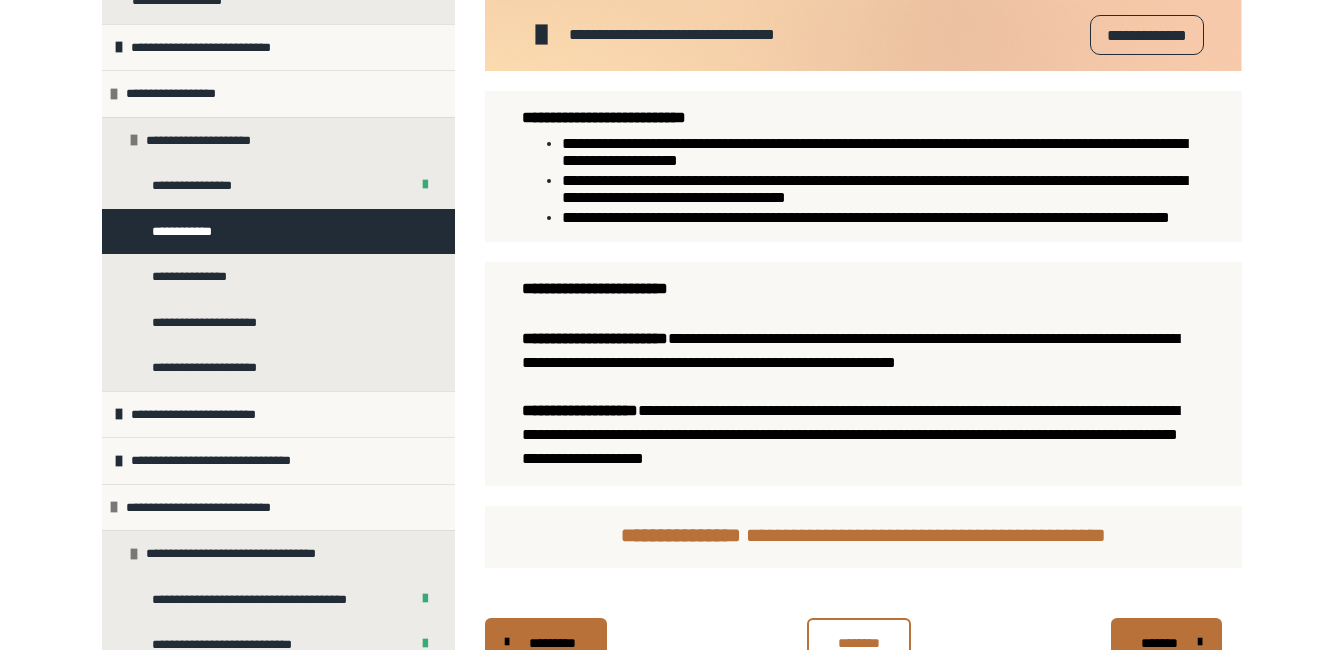 scroll, scrollTop: 1513, scrollLeft: 0, axis: vertical 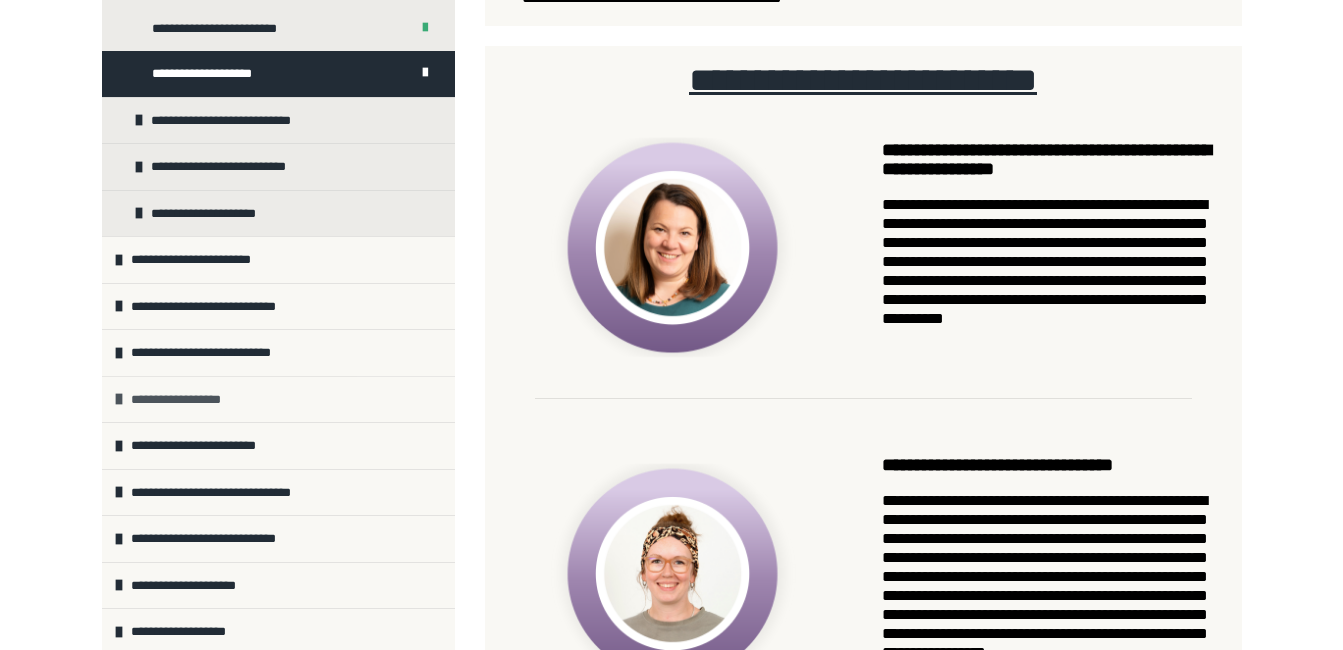 click on "**********" at bounding box center (184, 400) 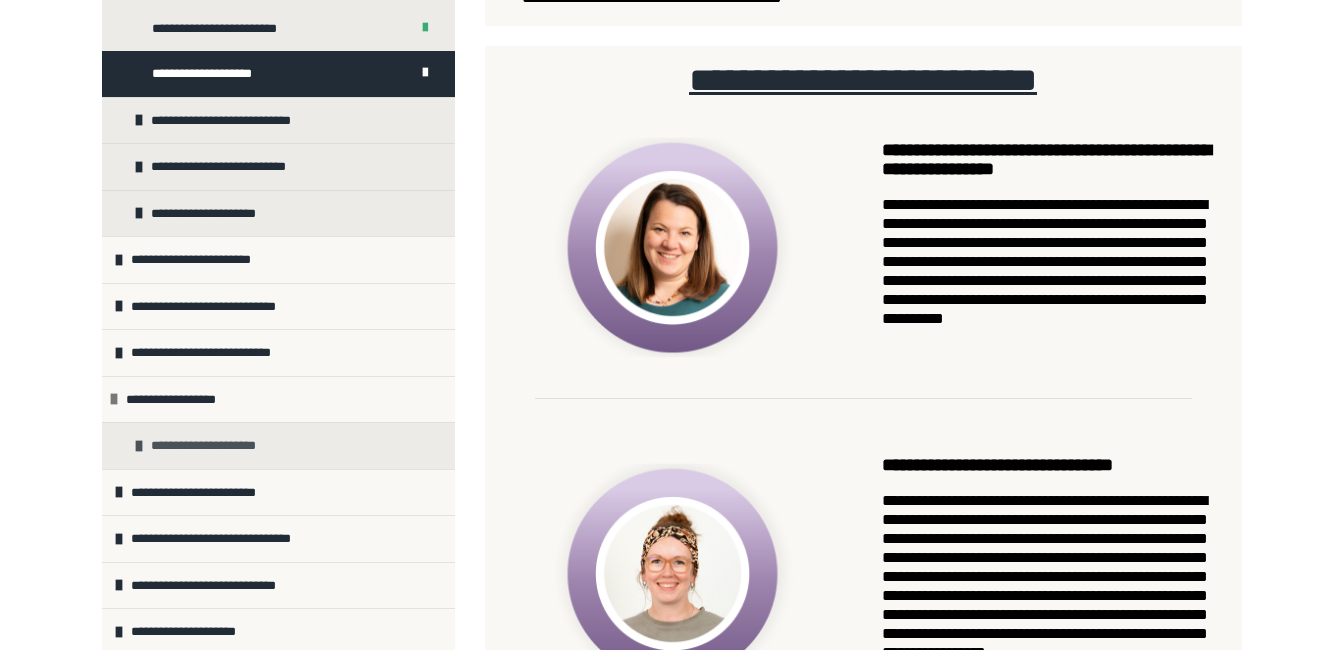click on "**********" at bounding box center [214, 446] 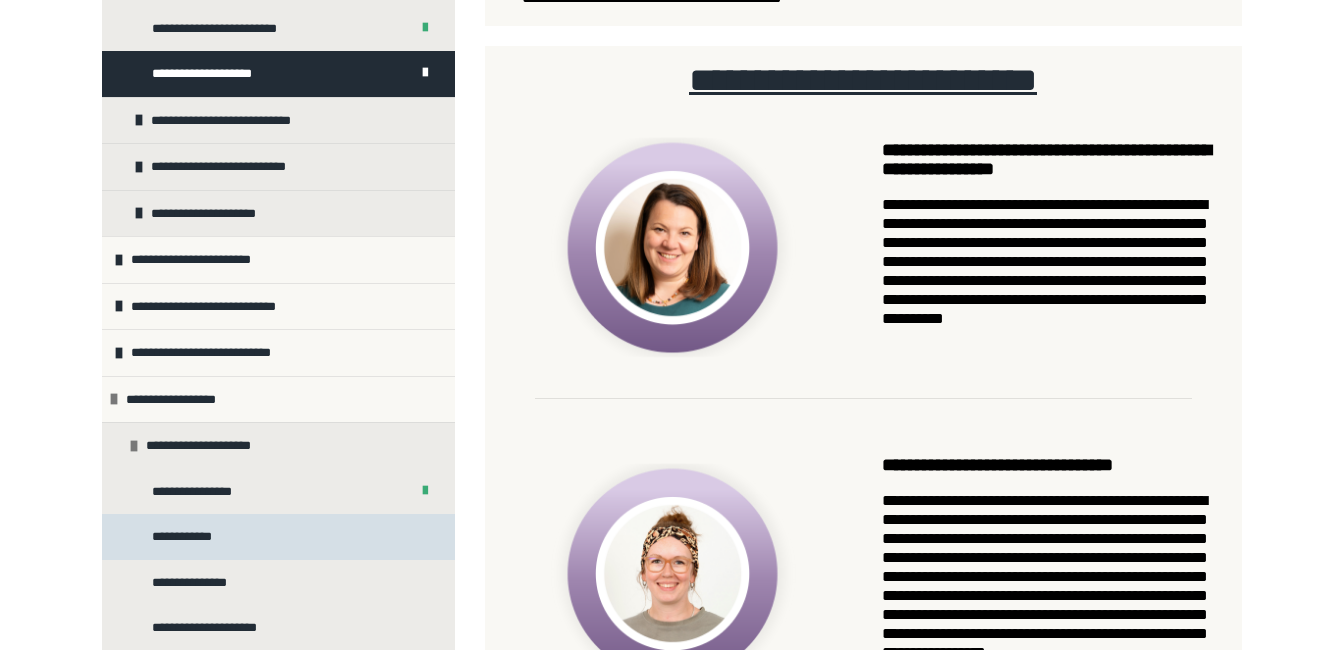click on "**********" at bounding box center [184, 537] 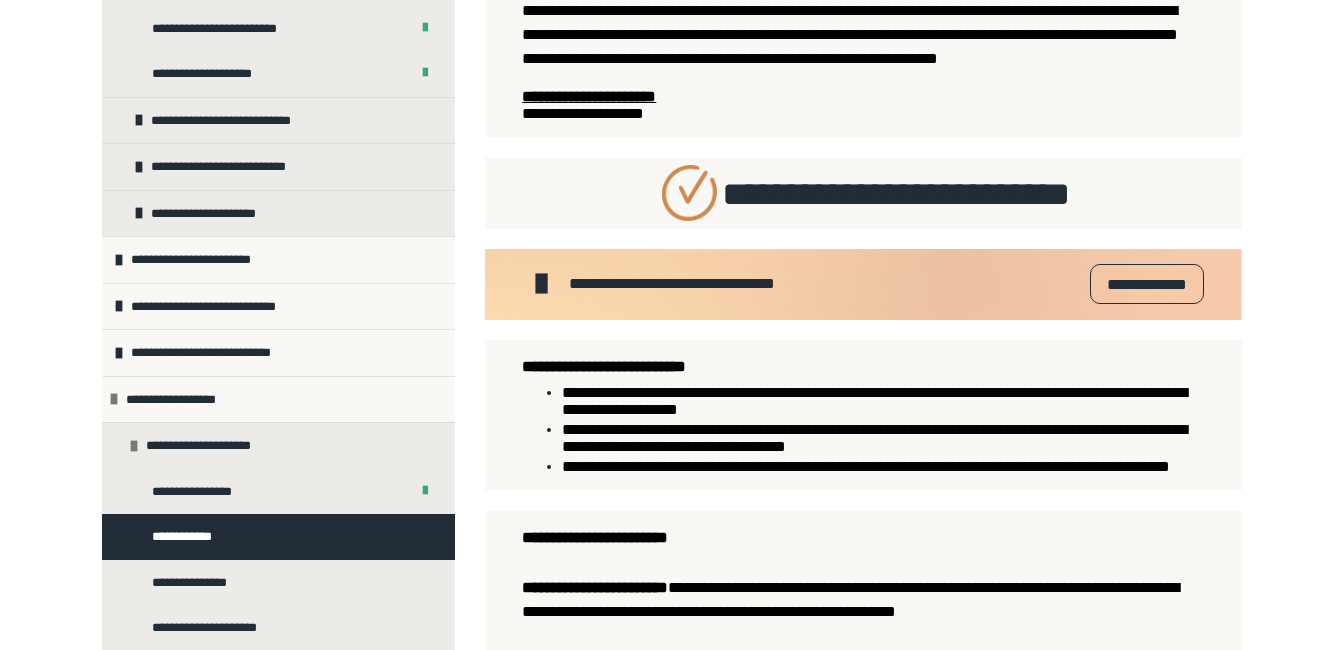 scroll, scrollTop: 397, scrollLeft: 0, axis: vertical 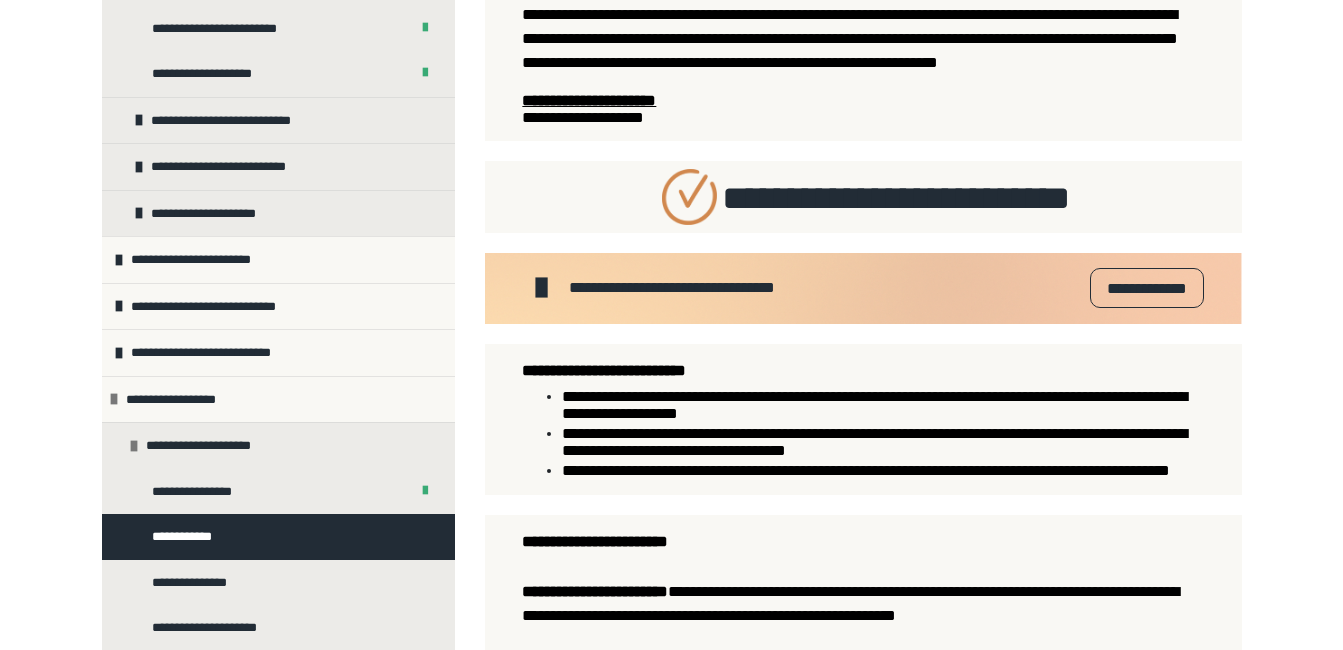 click on "**********" at bounding box center (1146, 288) 